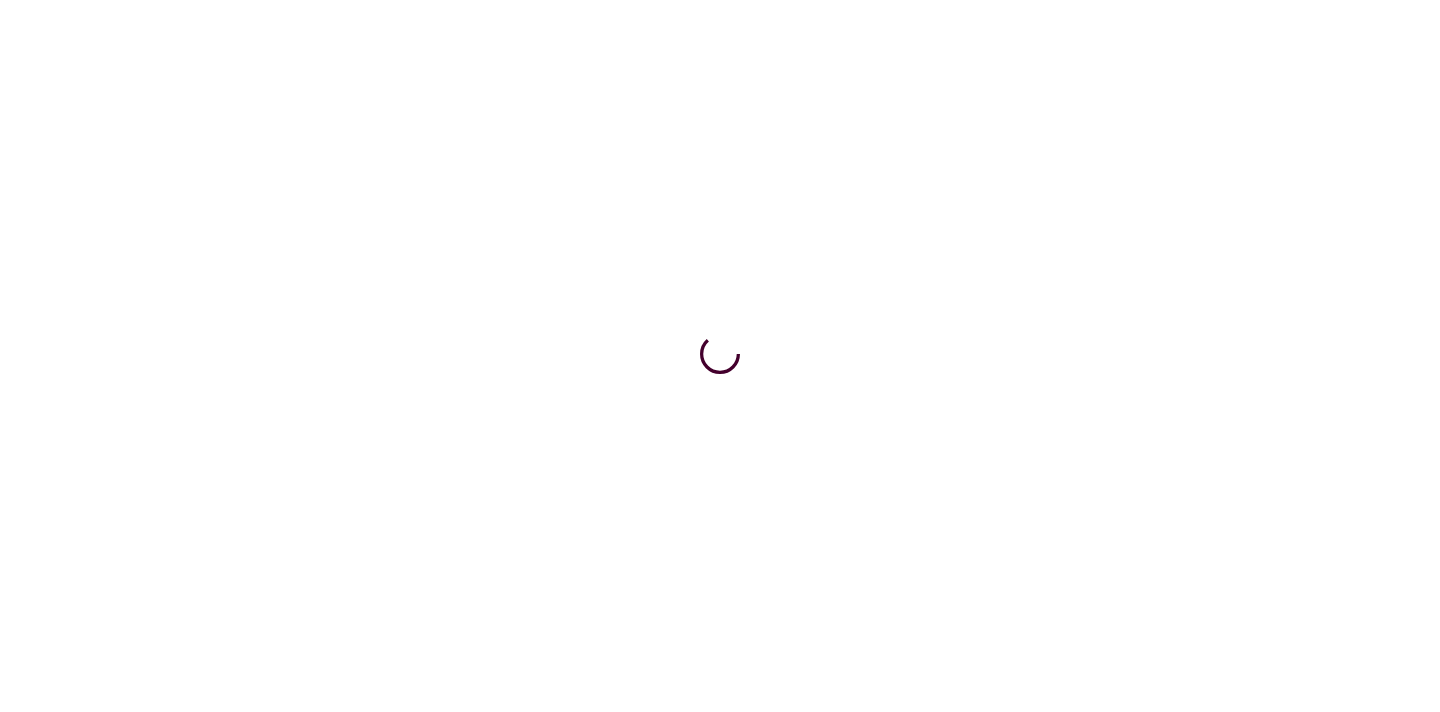 scroll, scrollTop: 0, scrollLeft: 0, axis: both 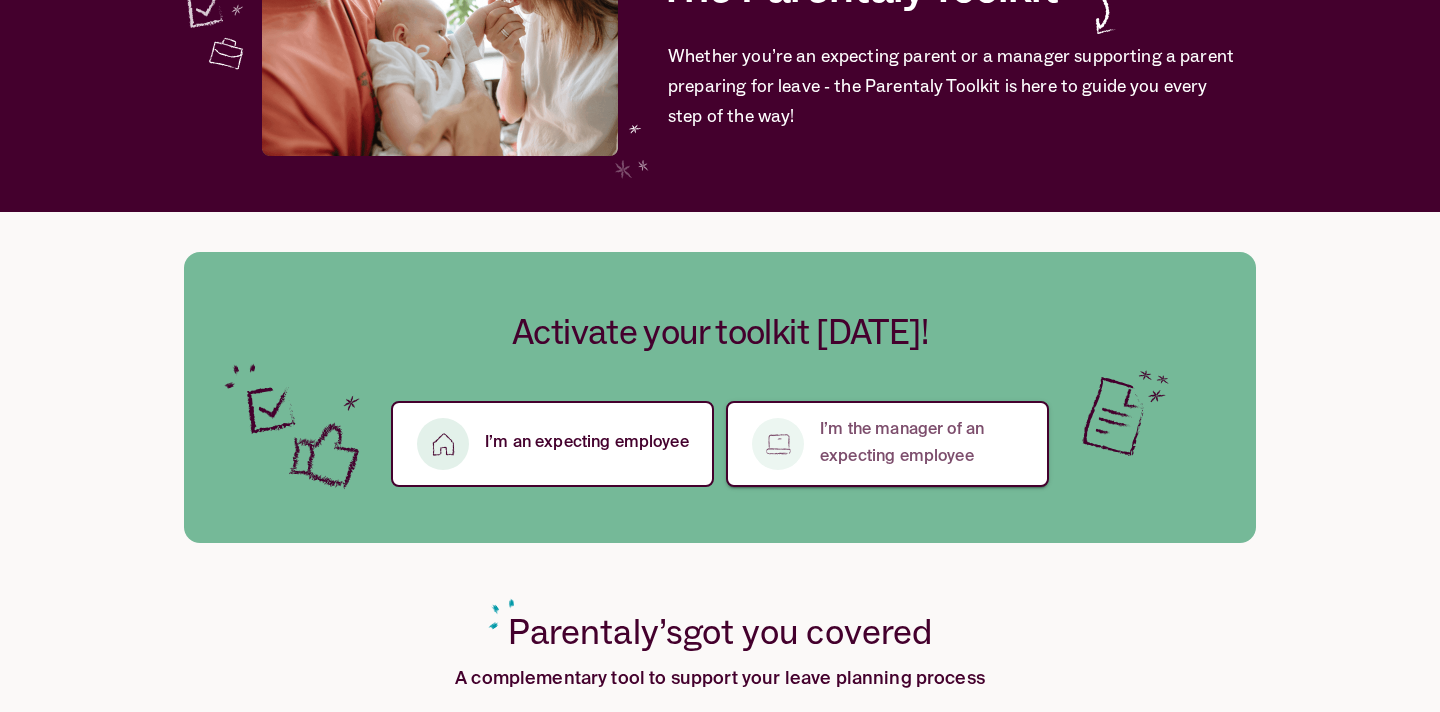 click on "I’m the manager of an expecting employee" at bounding box center (922, 444) 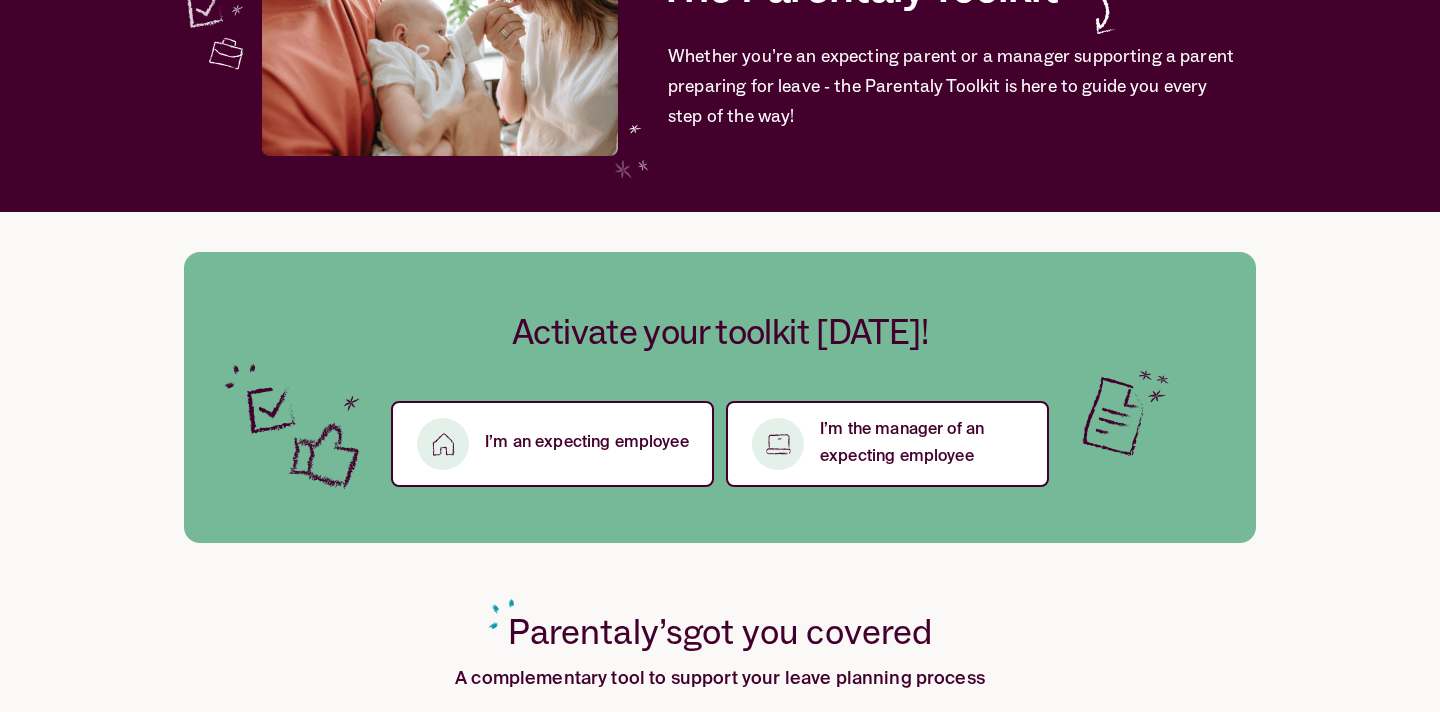 scroll, scrollTop: 0, scrollLeft: 0, axis: both 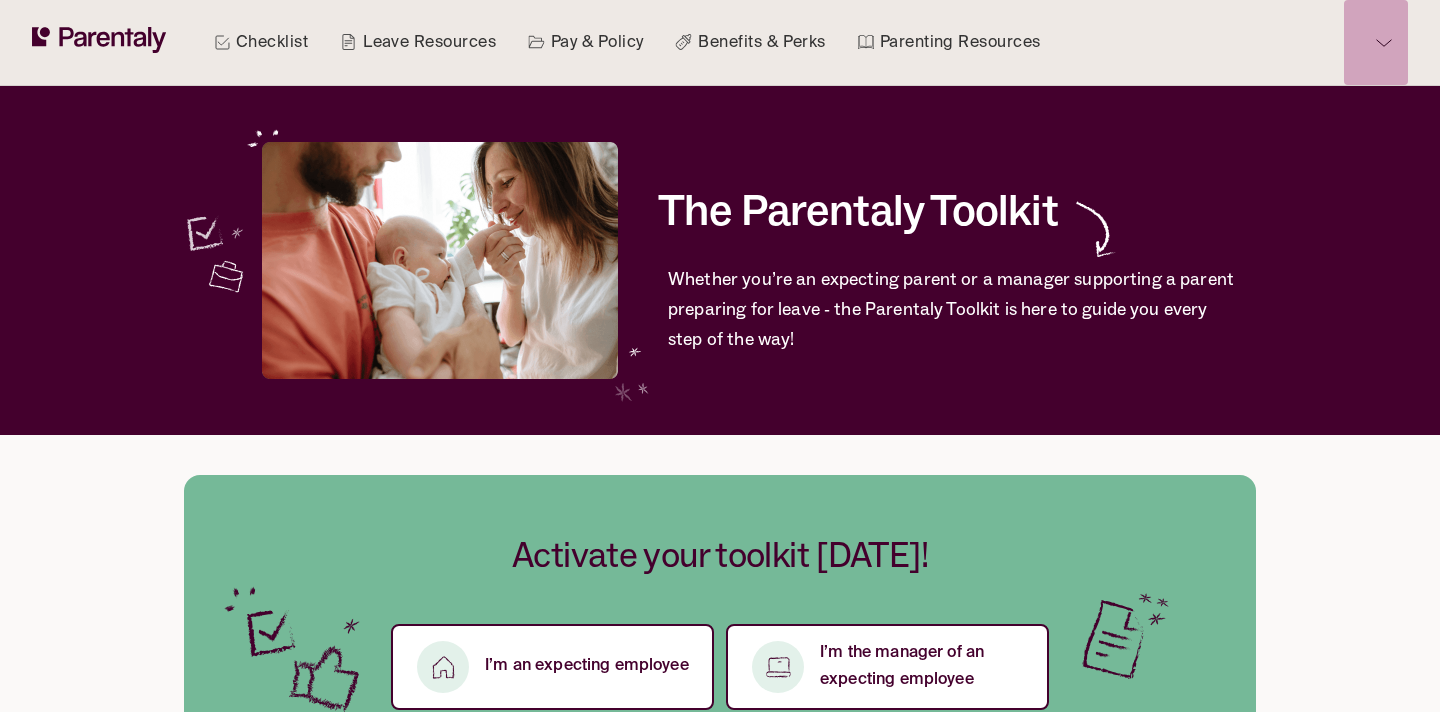 click at bounding box center (1376, 42) 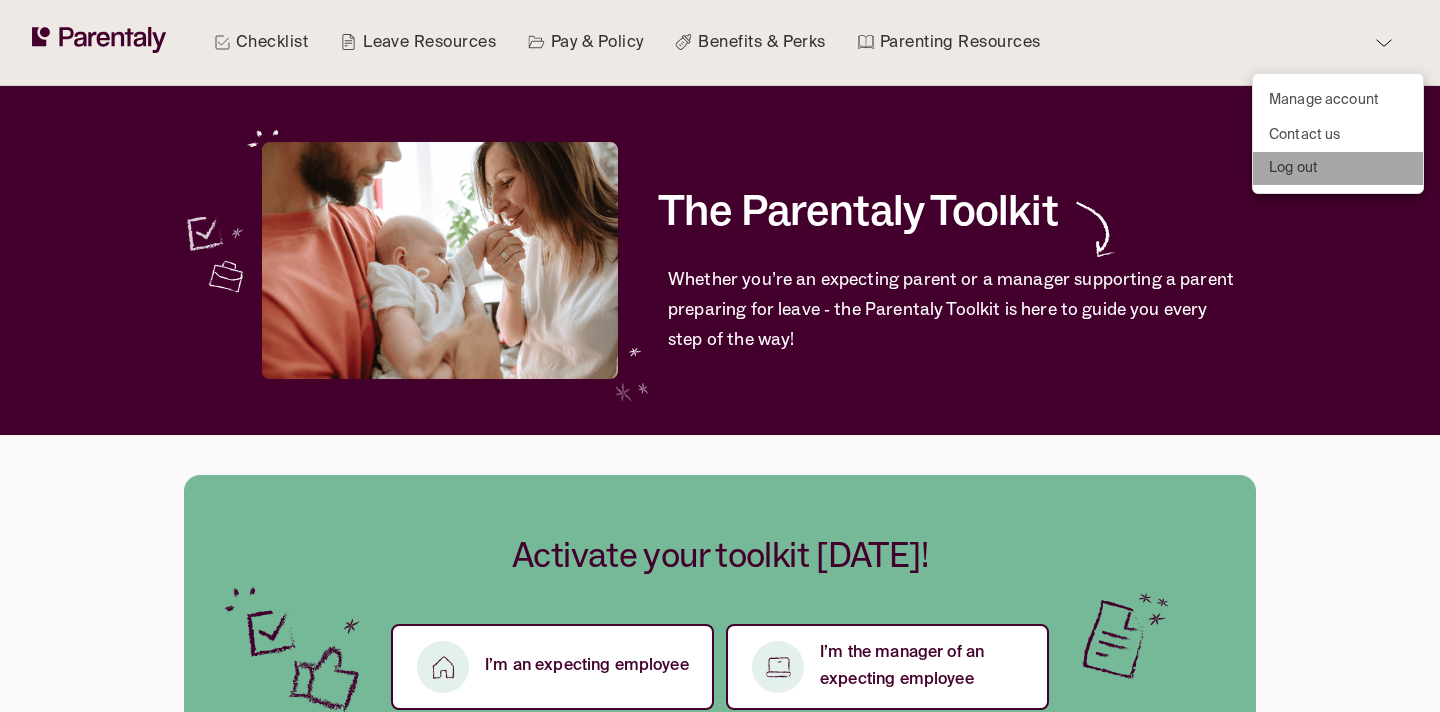 click on "Log out" at bounding box center [1293, 168] 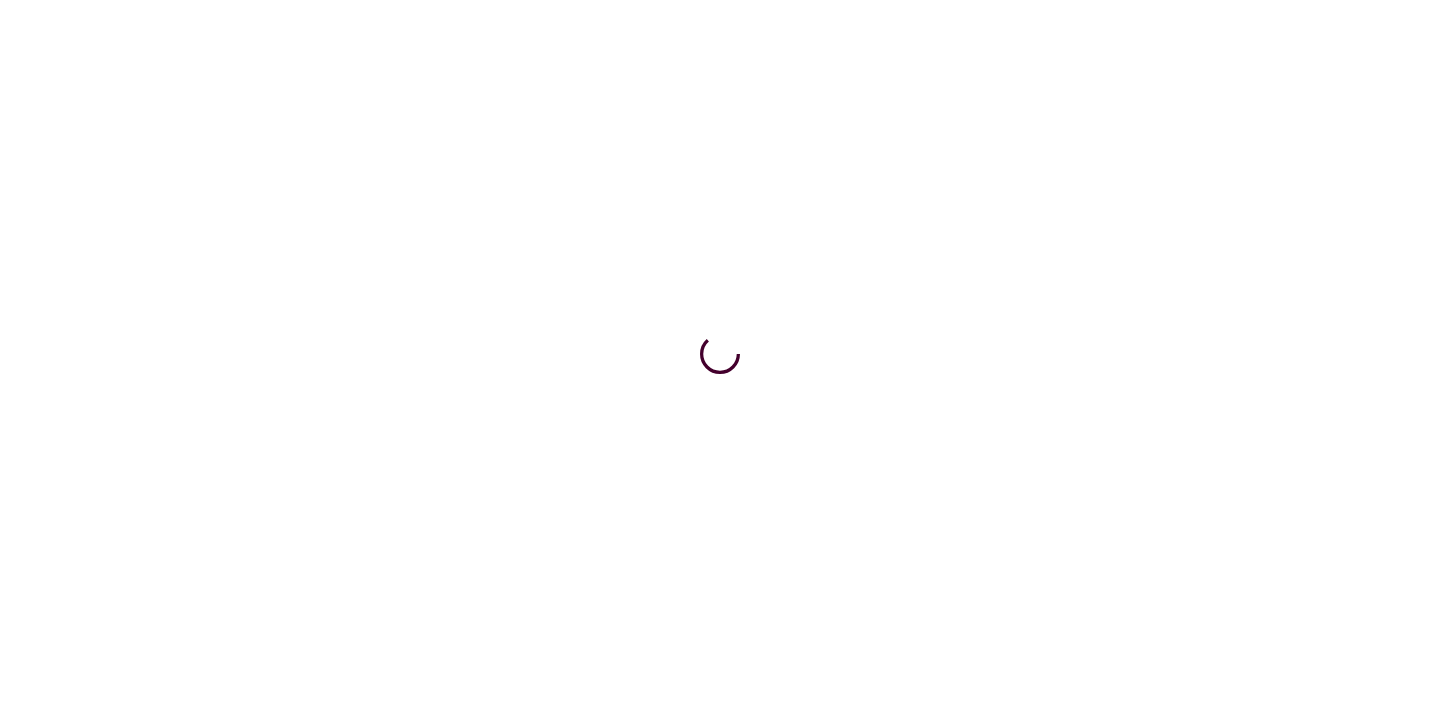 scroll, scrollTop: 0, scrollLeft: 0, axis: both 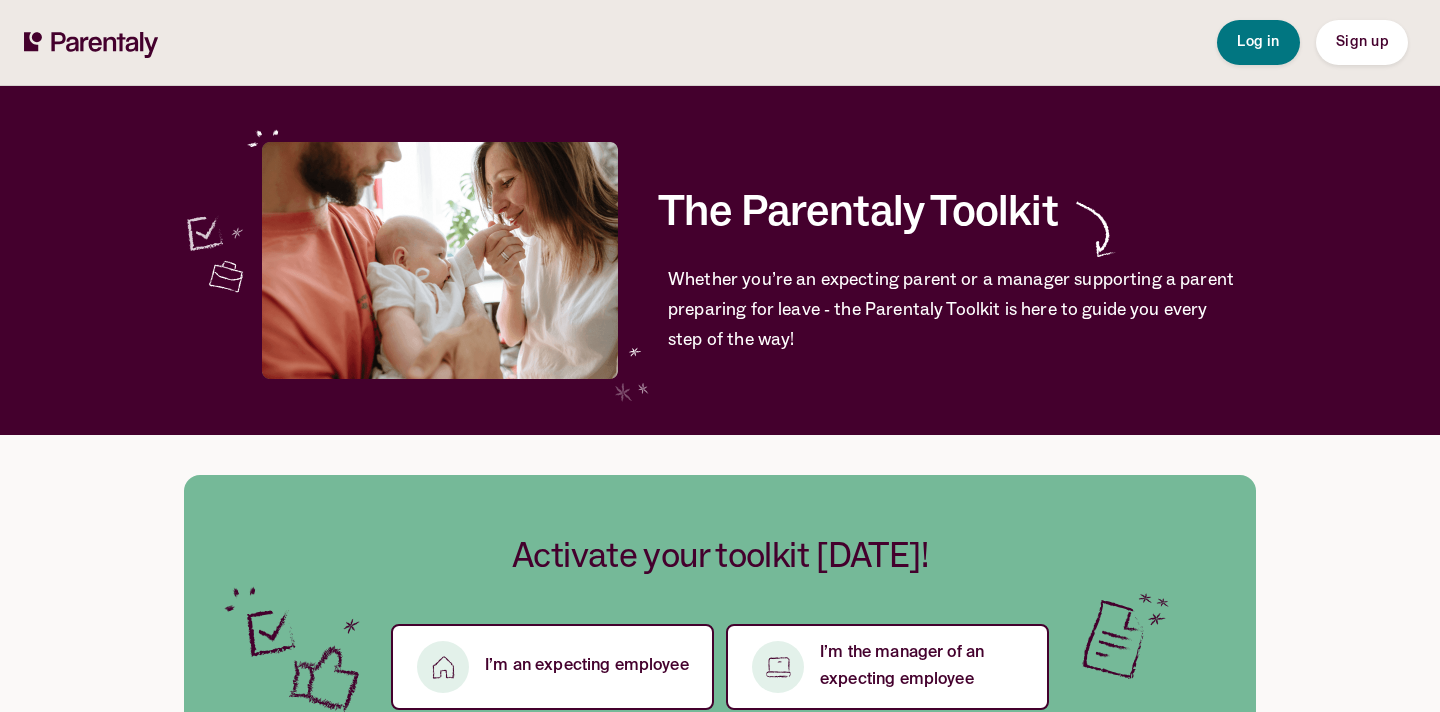 click on "Sign up" at bounding box center (1362, 42) 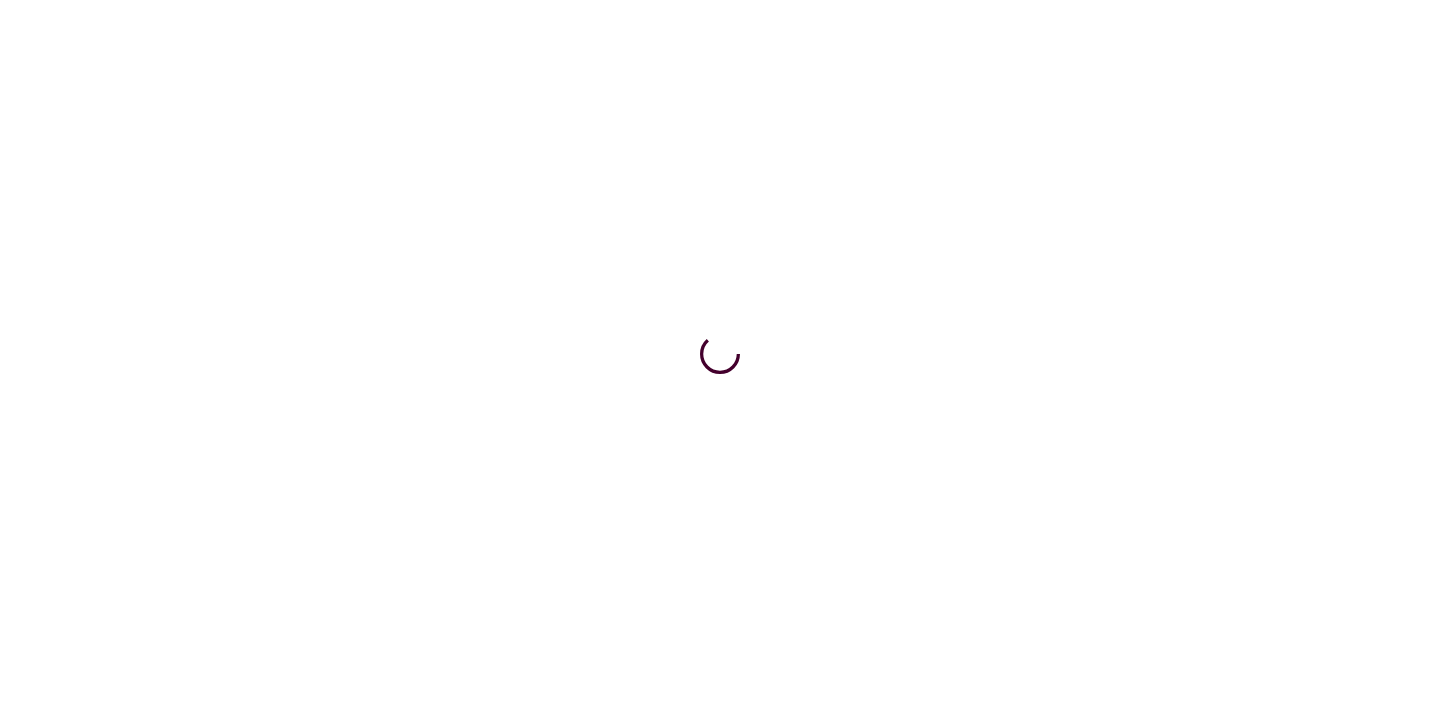 scroll, scrollTop: 0, scrollLeft: 0, axis: both 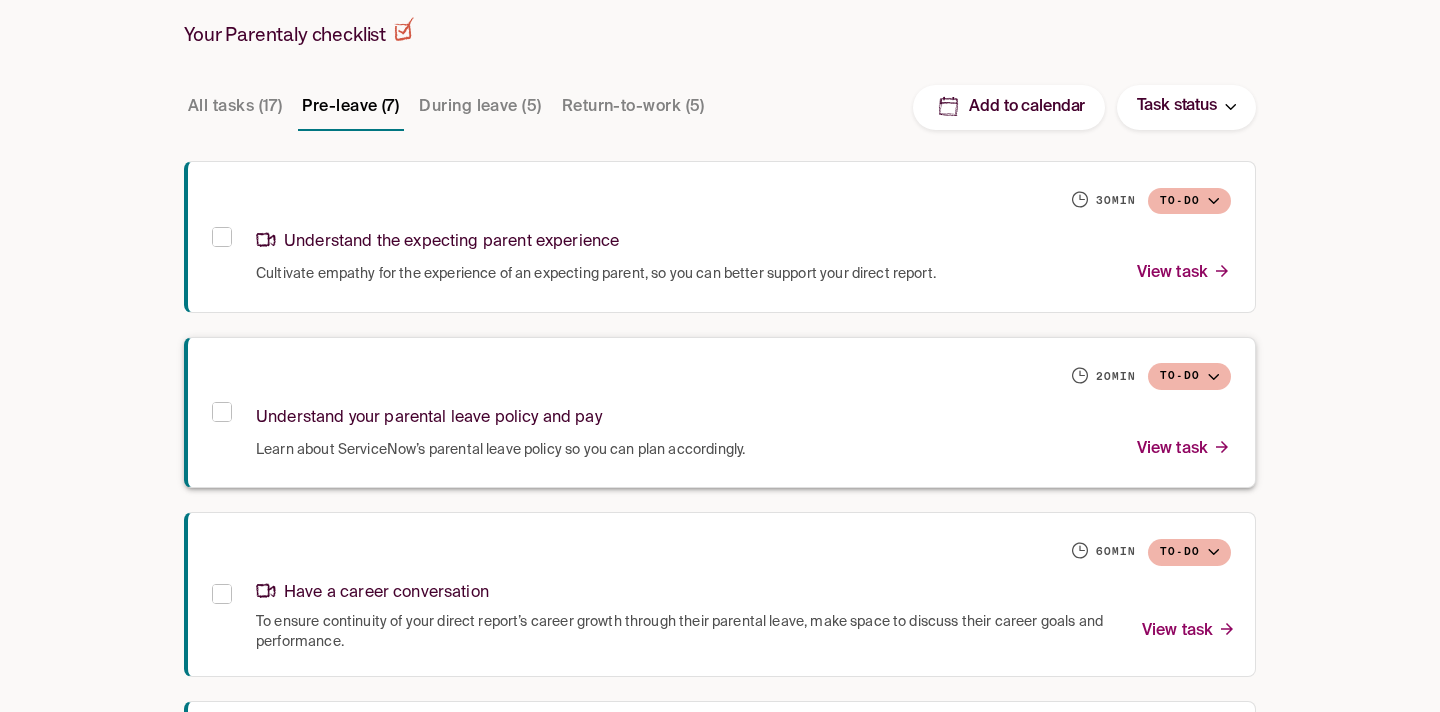 click on "Learn about ServiceNow’s parental leave policy so you can plan accordingly." at bounding box center (500, 450) 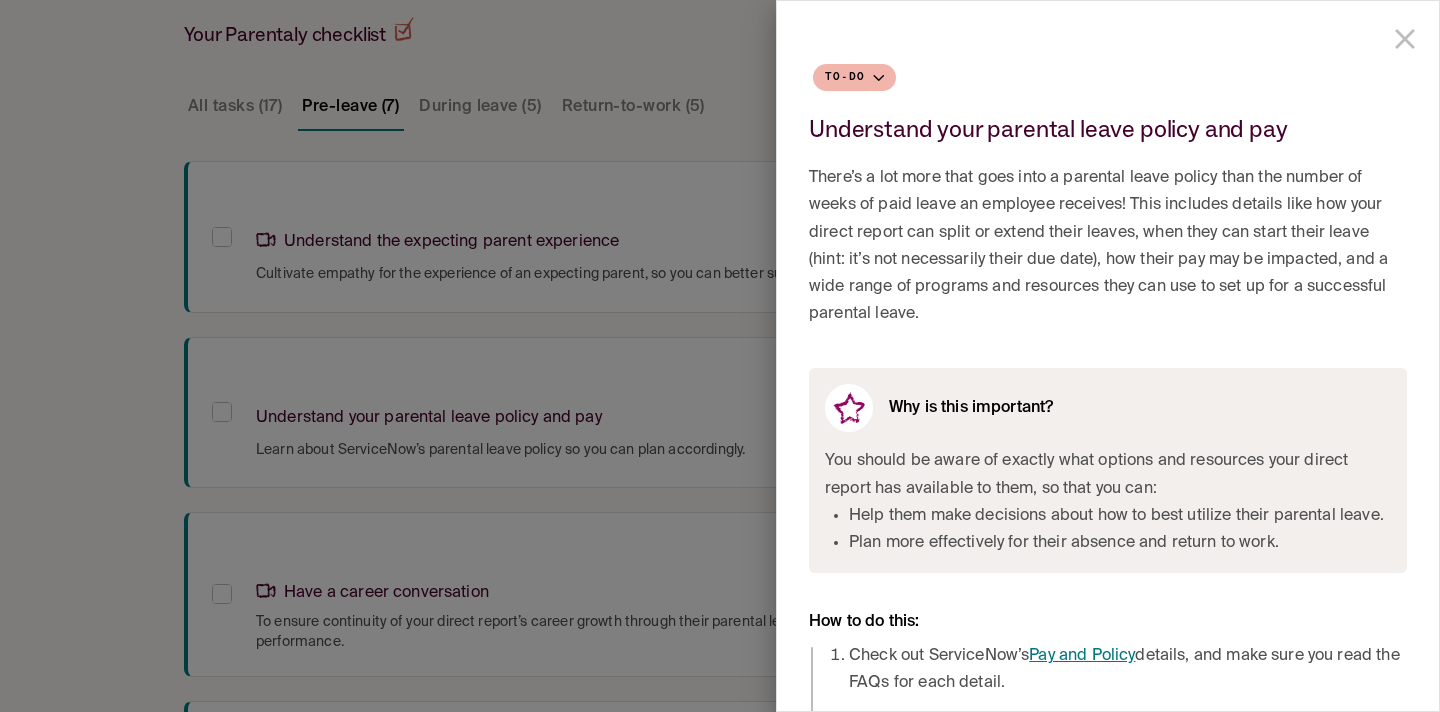 scroll, scrollTop: 157, scrollLeft: 0, axis: vertical 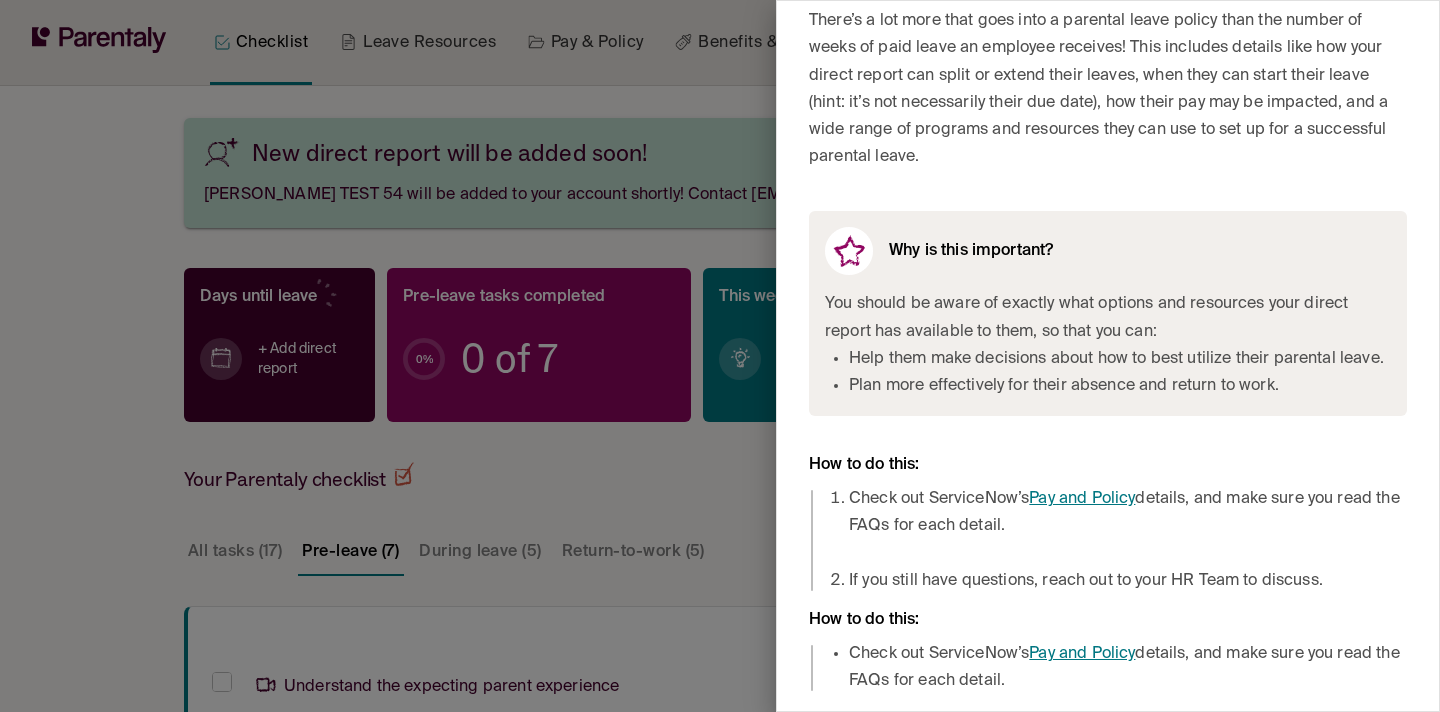 click at bounding box center [720, 356] 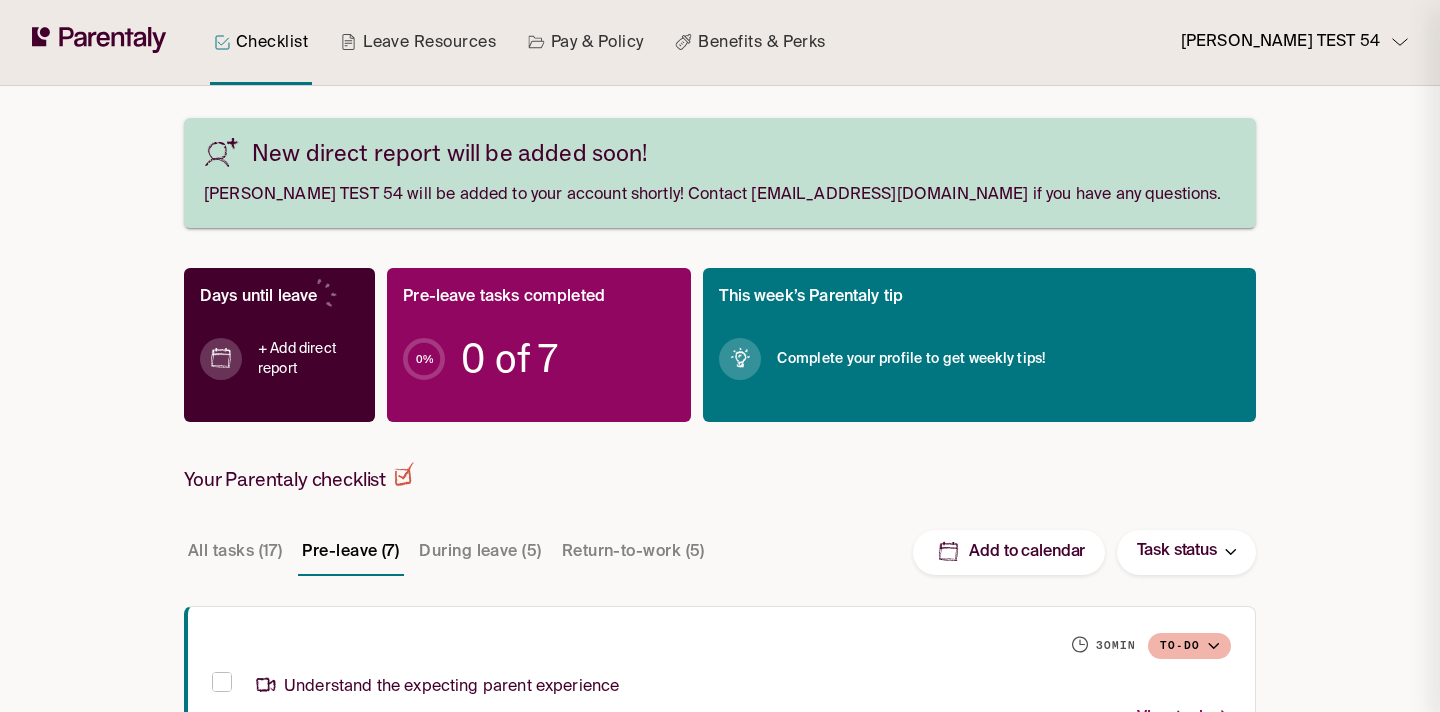 scroll, scrollTop: 0, scrollLeft: 0, axis: both 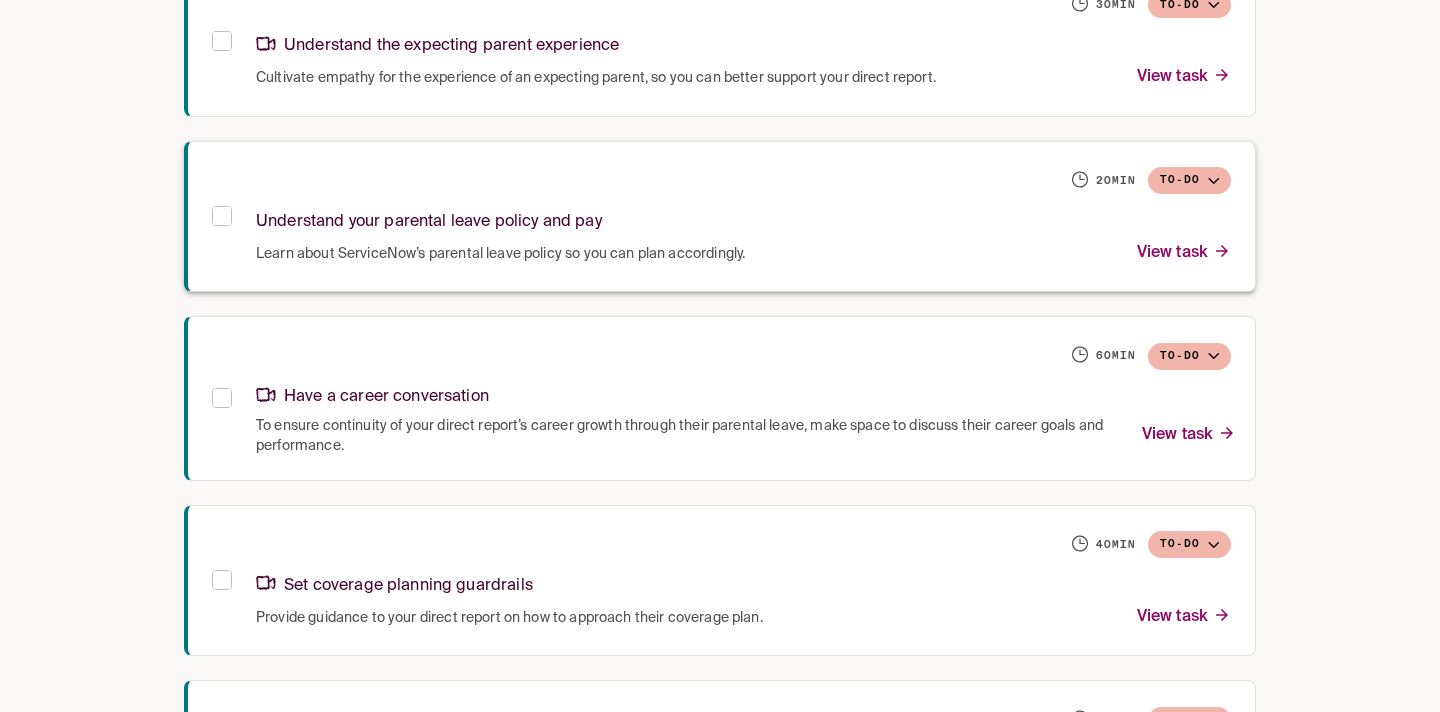 click on "Understand your parental leave policy and pay" at bounding box center [743, 218] 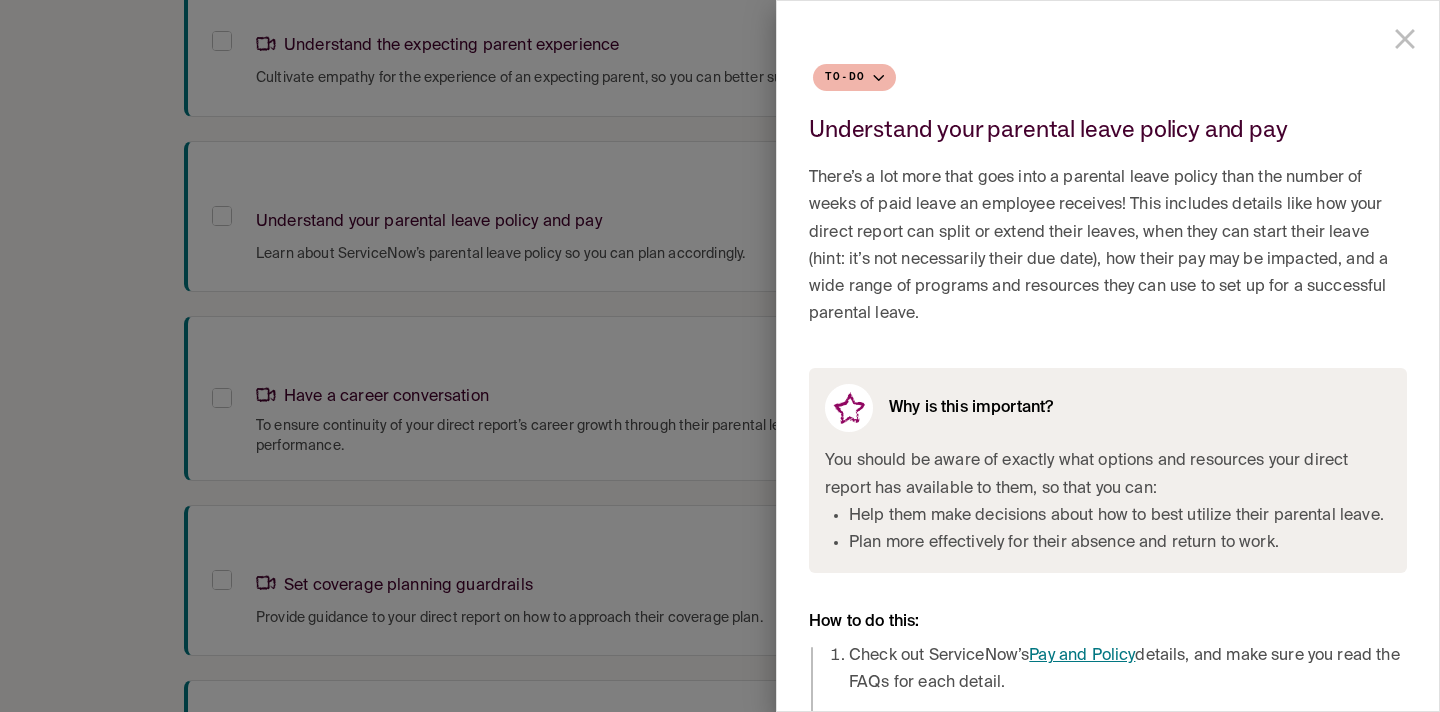 scroll, scrollTop: 157, scrollLeft: 0, axis: vertical 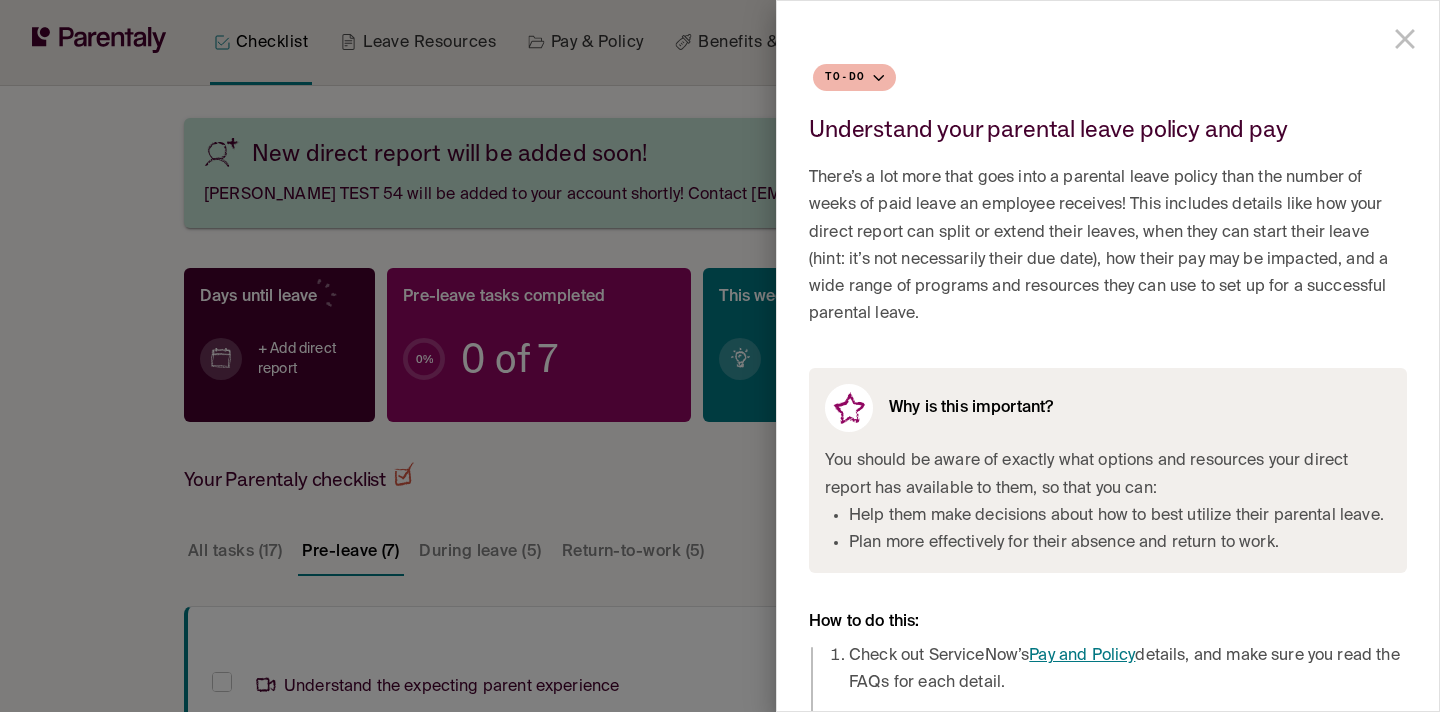 click at bounding box center (720, 356) 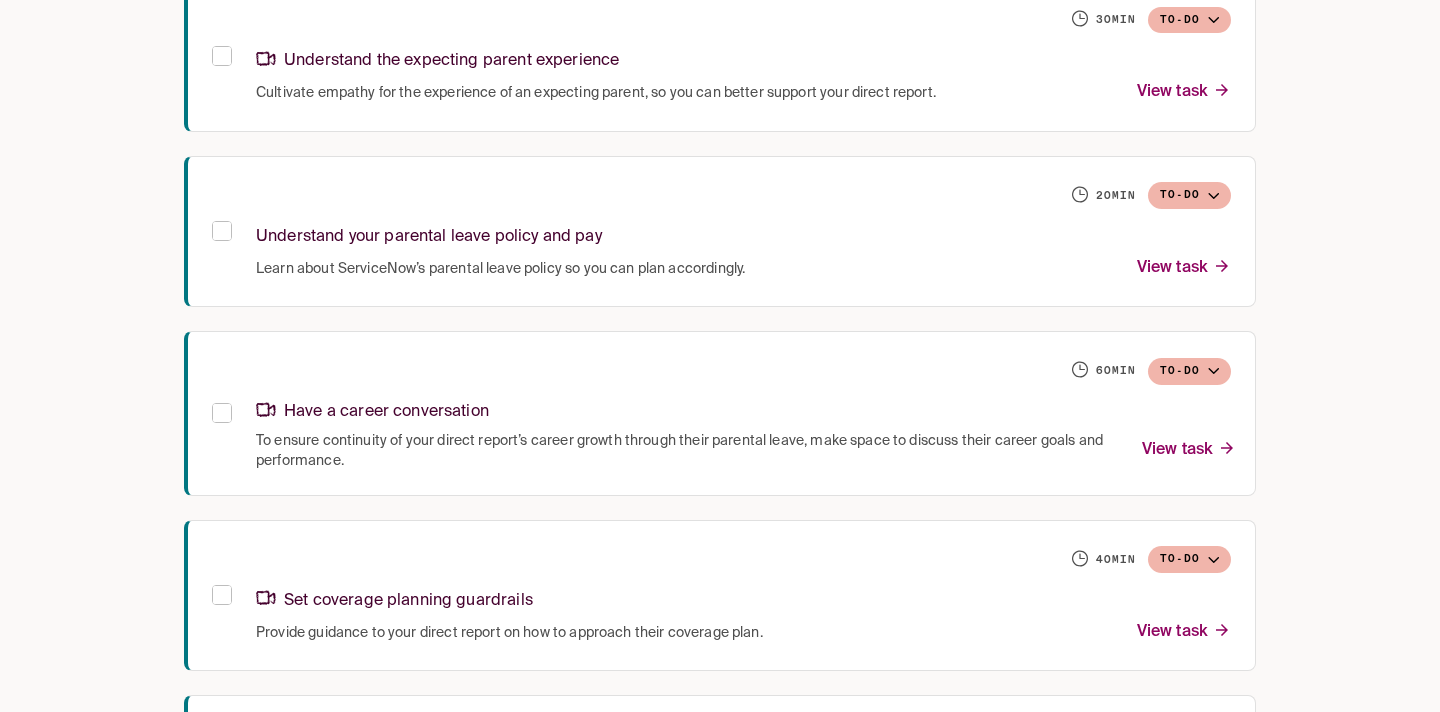 scroll, scrollTop: 687, scrollLeft: 0, axis: vertical 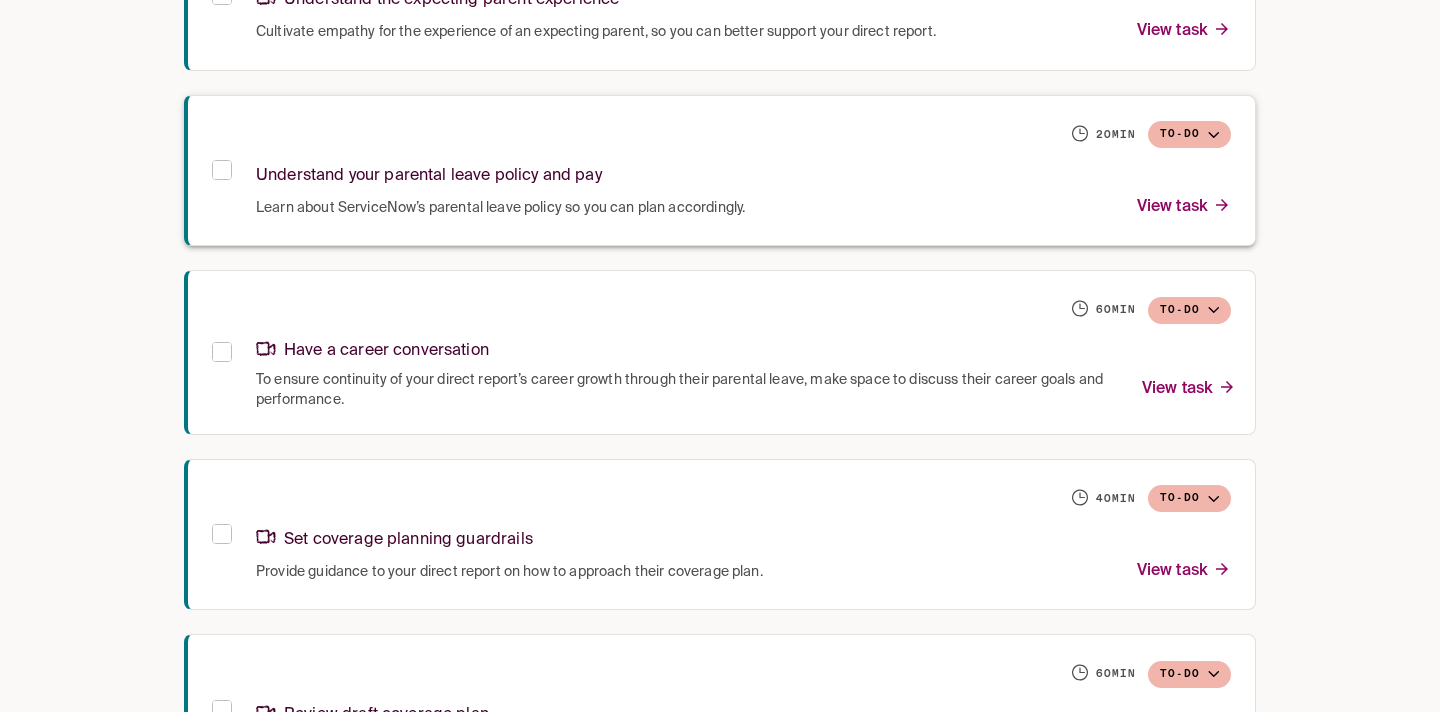 click on "Learn about ServiceNow’s parental leave policy so you can plan accordingly. View task" at bounding box center [743, 207] 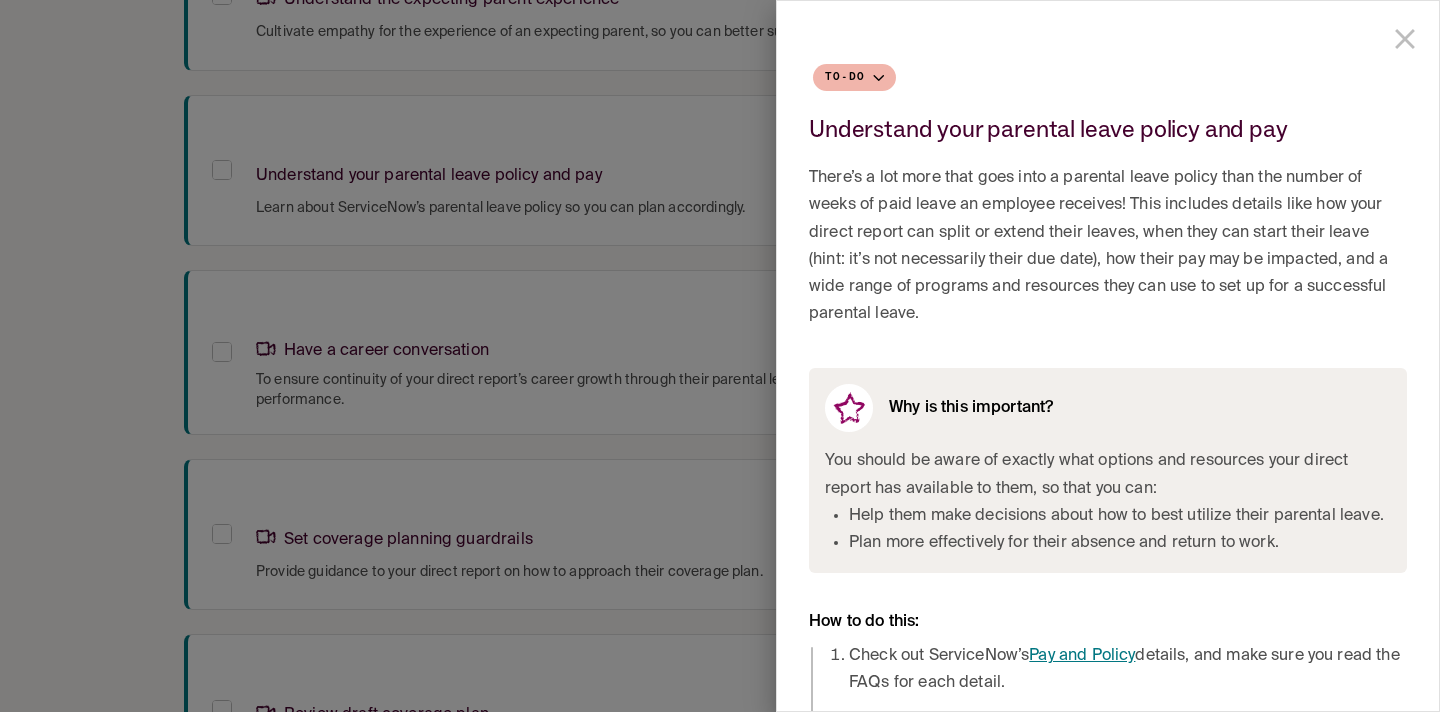scroll, scrollTop: 157, scrollLeft: 0, axis: vertical 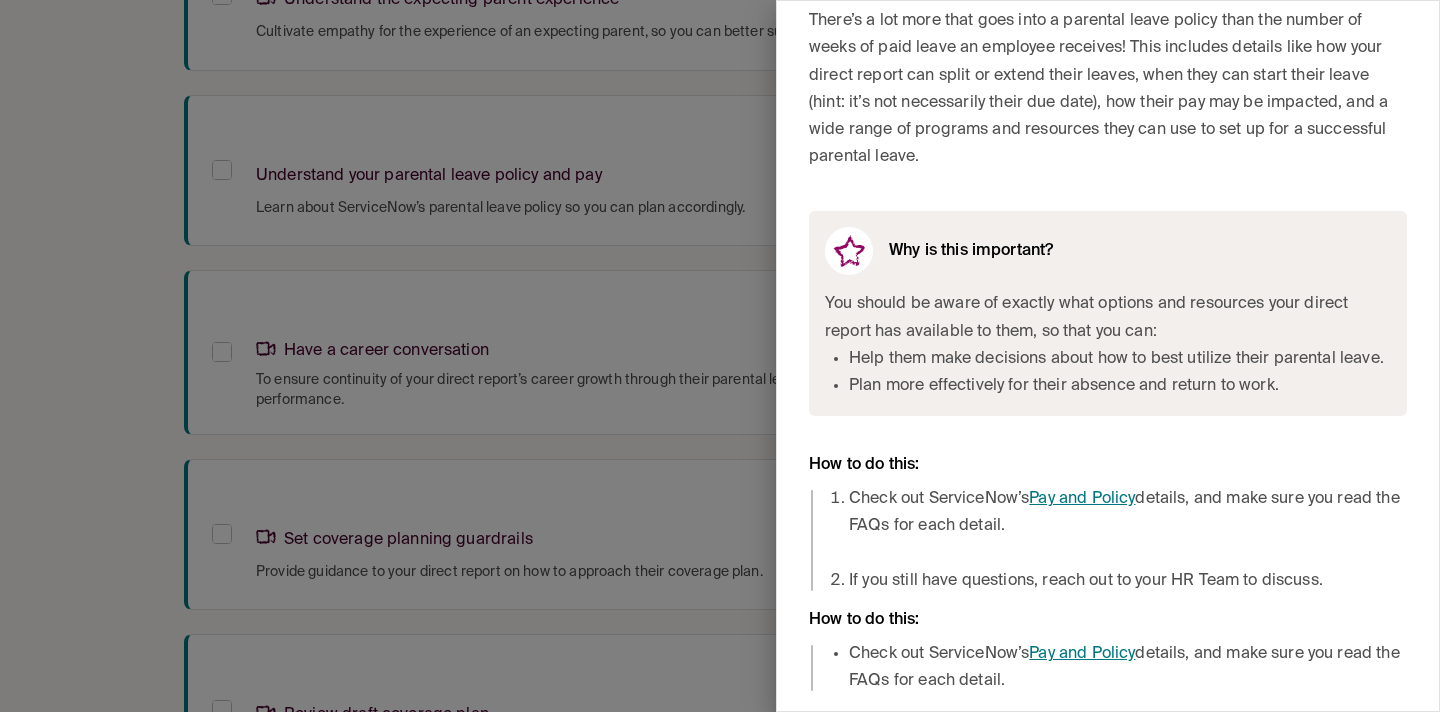 click at bounding box center [720, 356] 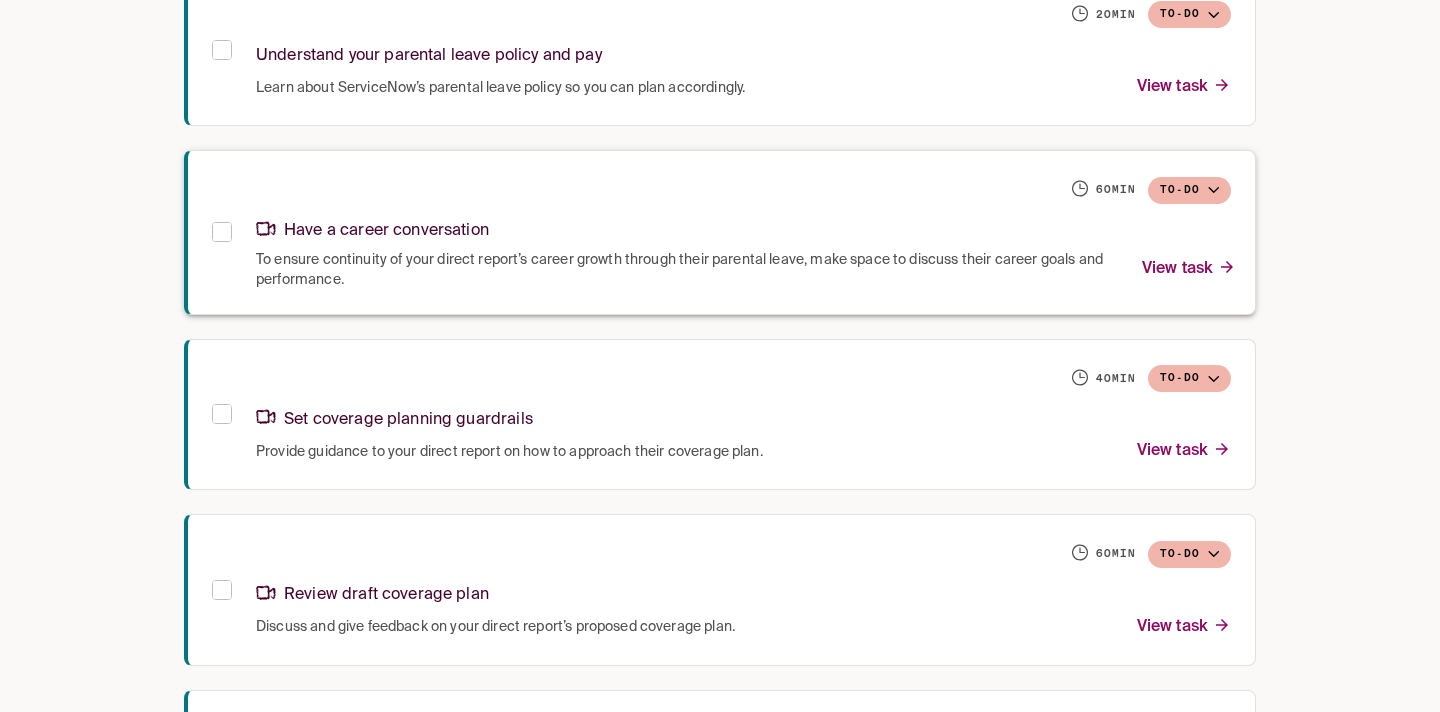 scroll, scrollTop: 714, scrollLeft: 0, axis: vertical 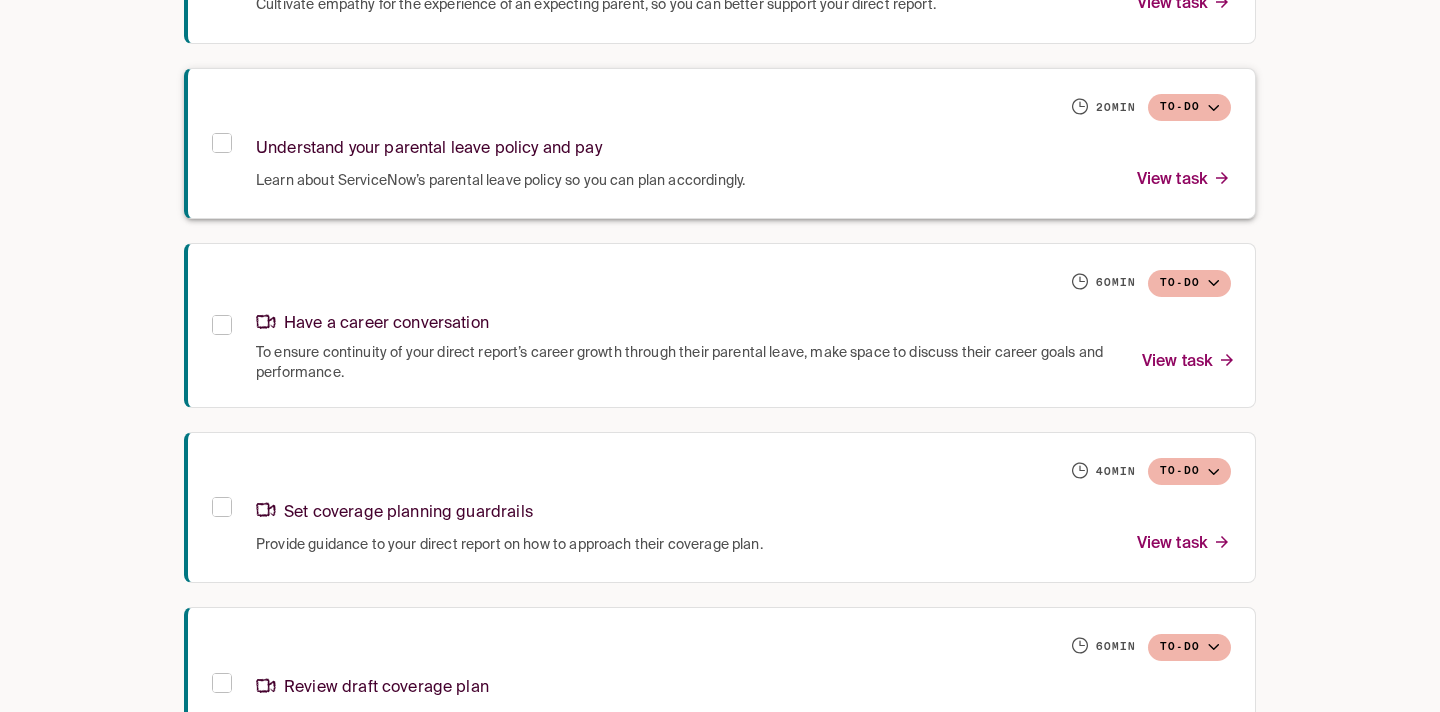 click on "Learn about ServiceNow’s parental leave policy so you can plan accordingly." at bounding box center [500, 181] 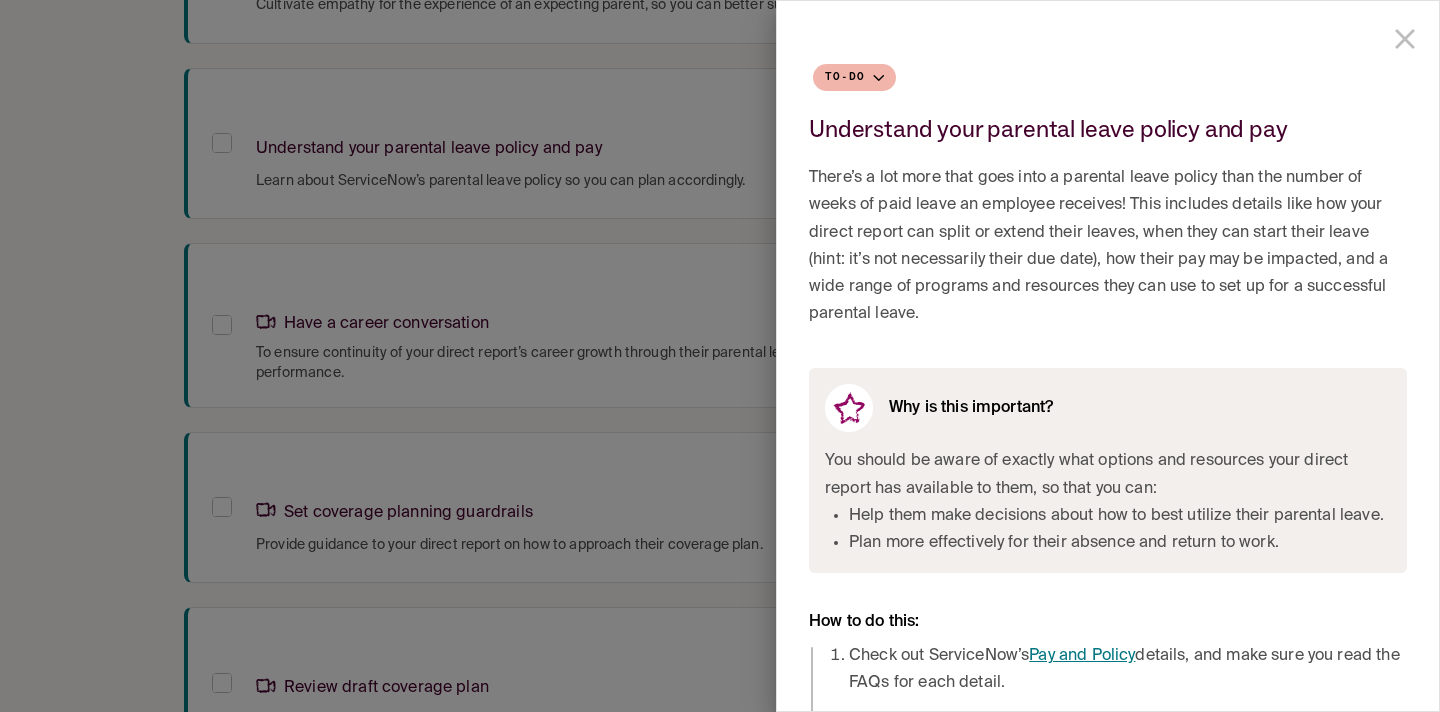 scroll, scrollTop: 157, scrollLeft: 0, axis: vertical 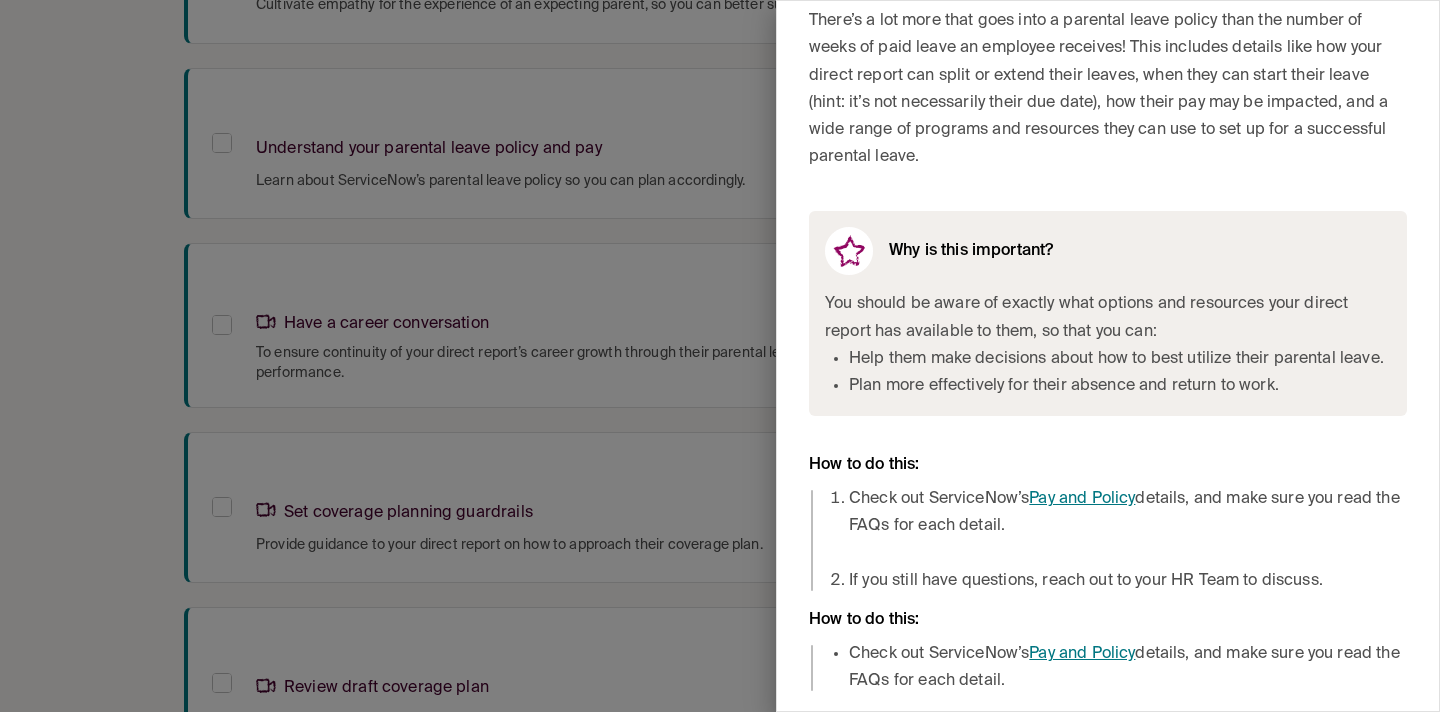 click at bounding box center [720, 356] 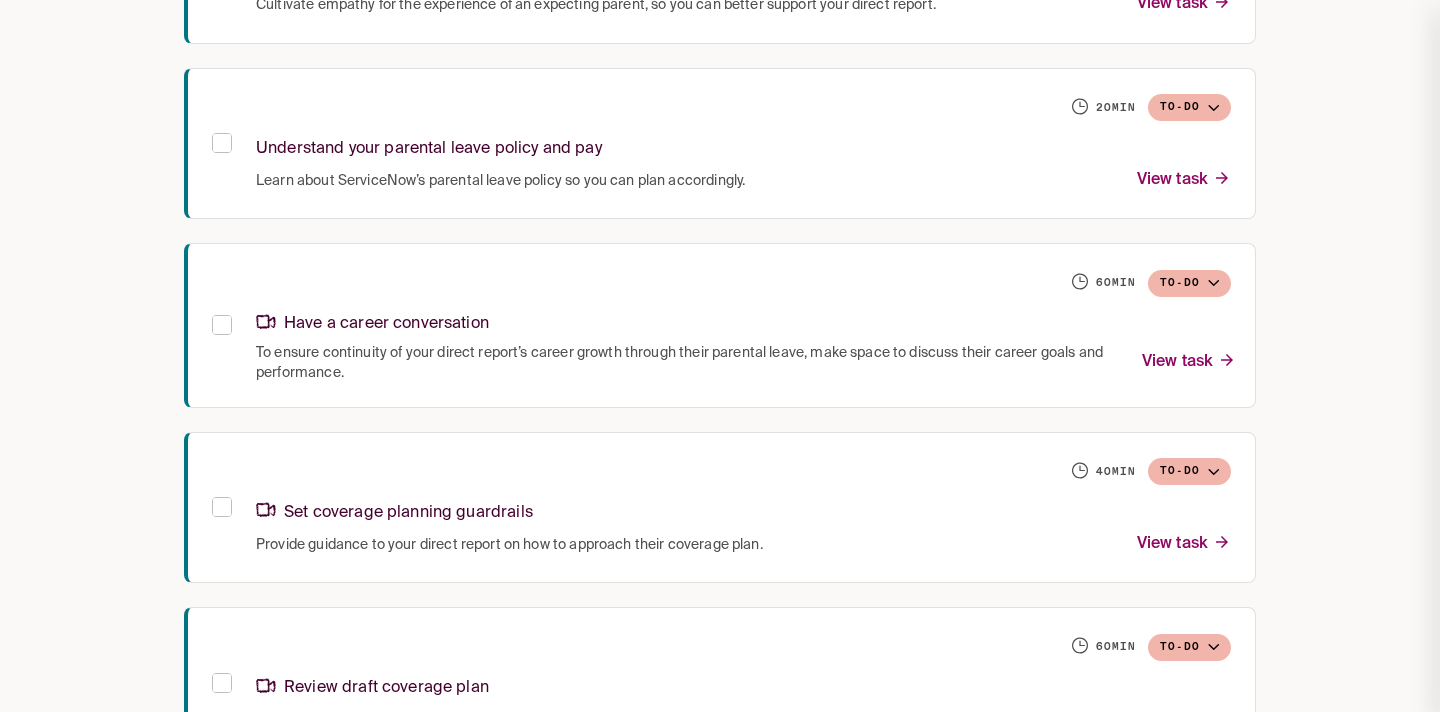 scroll, scrollTop: 0, scrollLeft: 0, axis: both 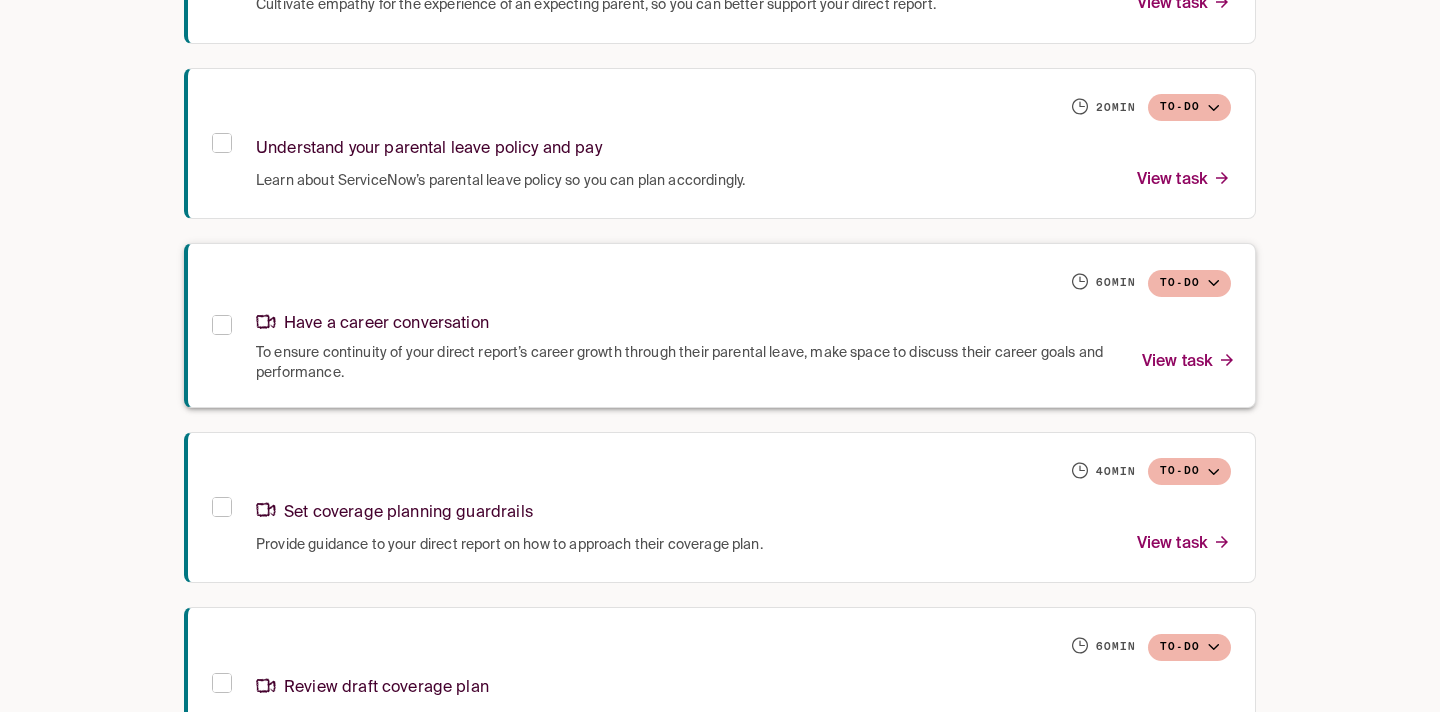 click on "60  min To-do" at bounding box center [743, 283] 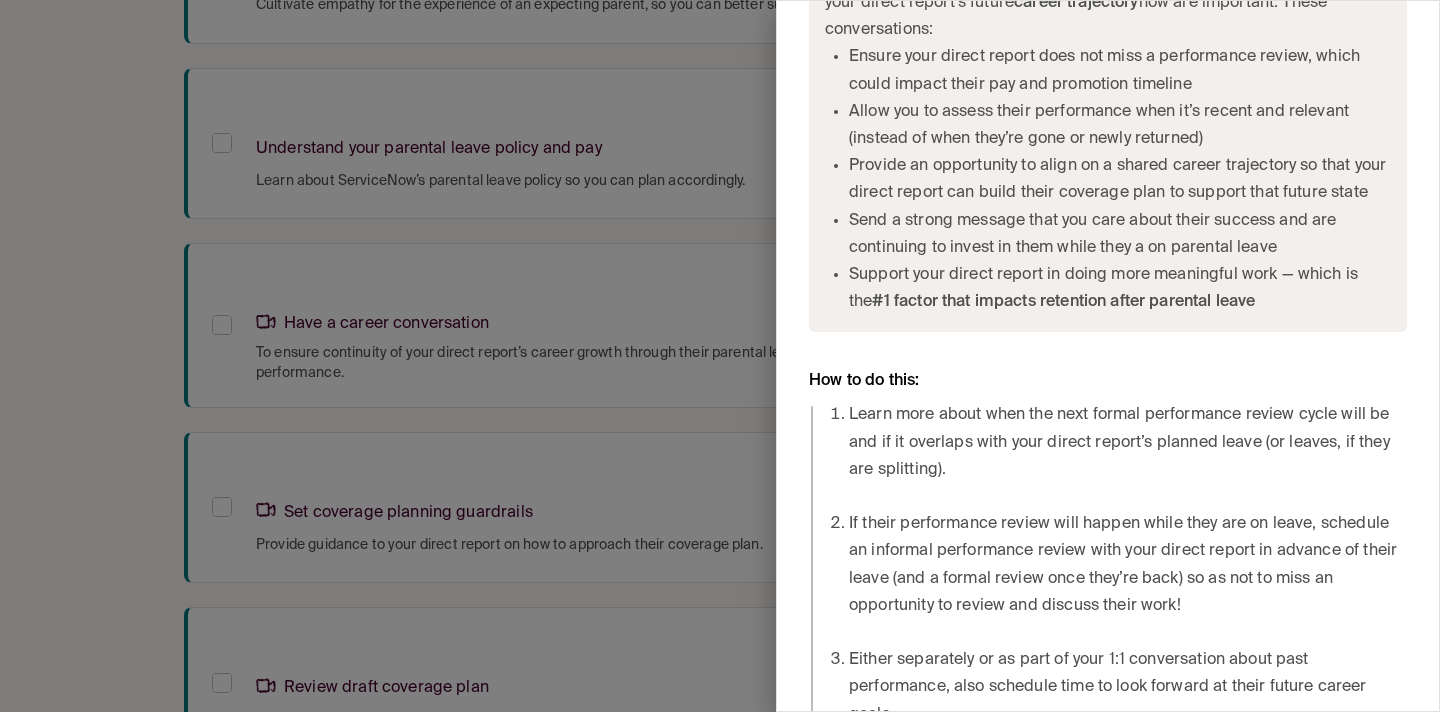 scroll, scrollTop: 1249, scrollLeft: 0, axis: vertical 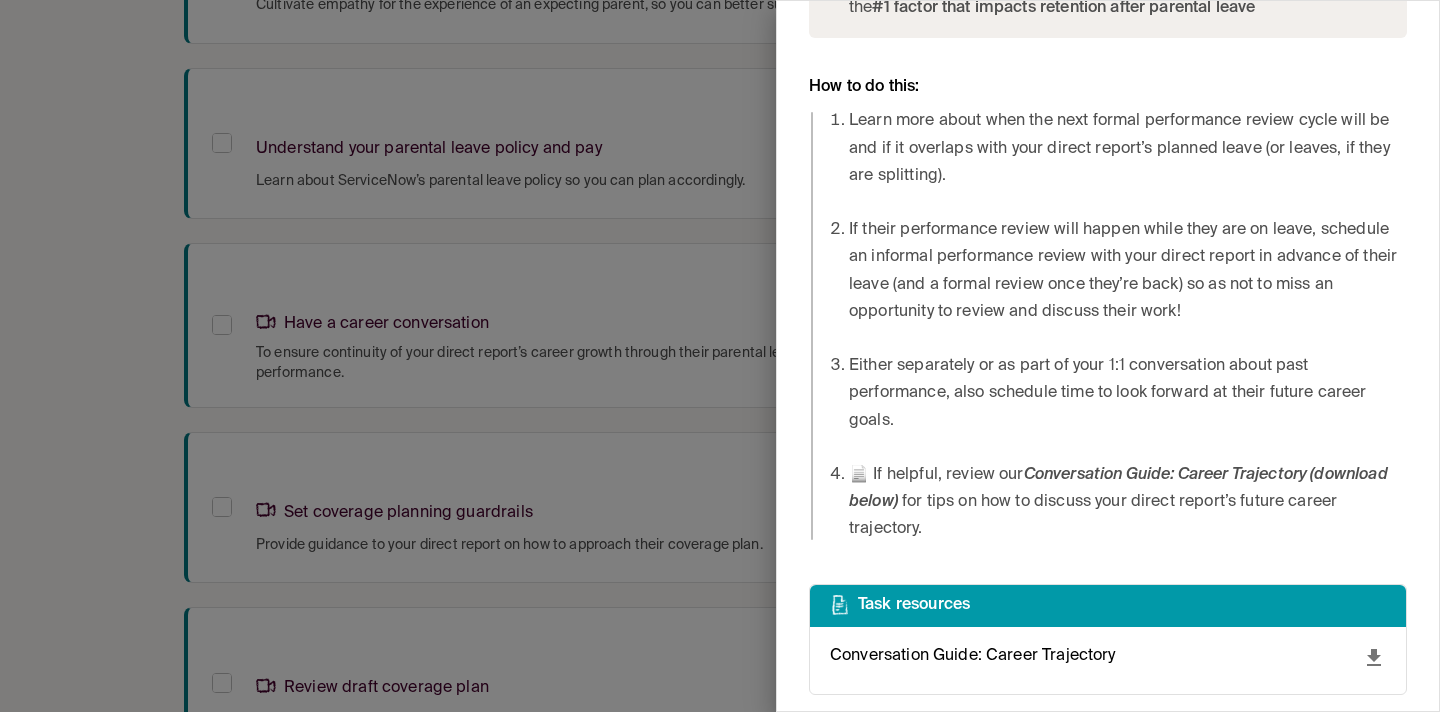 click at bounding box center (720, 356) 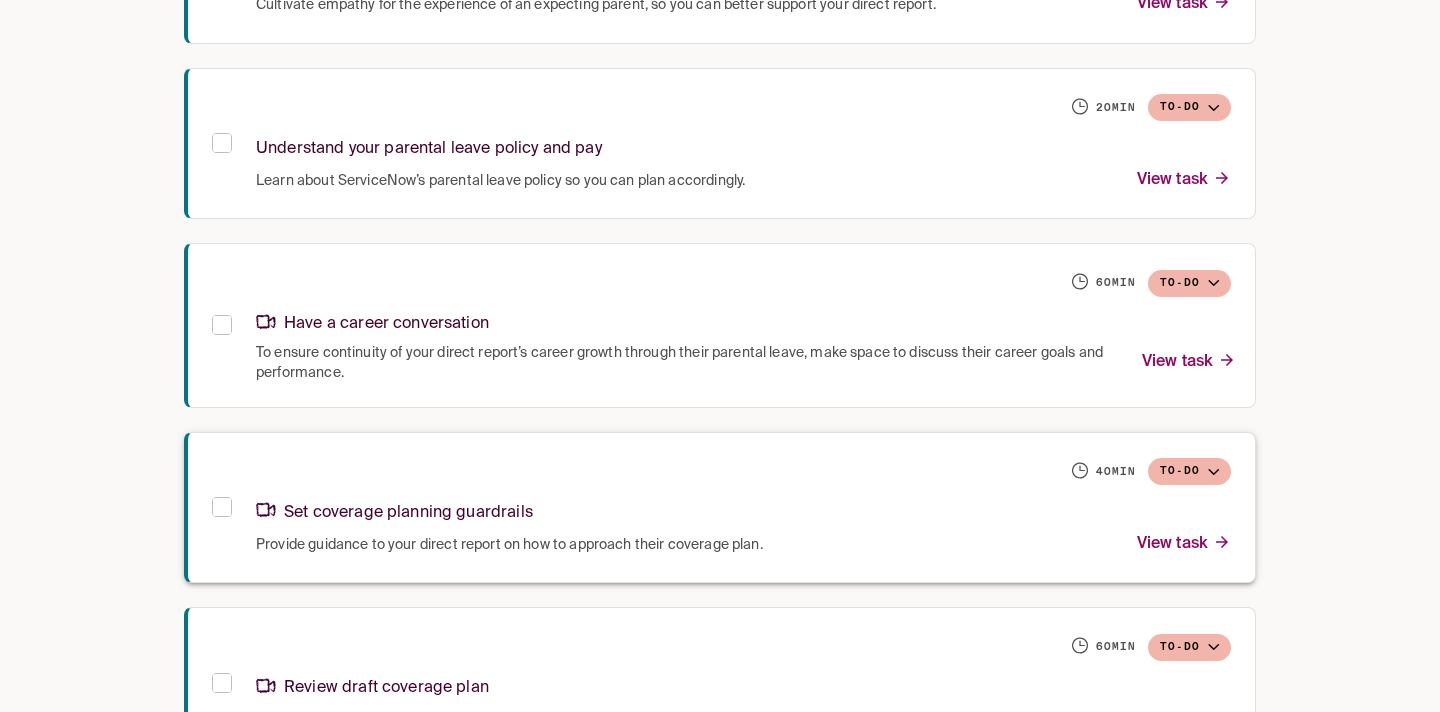 click on "Set coverage planning guardrails" at bounding box center (743, 509) 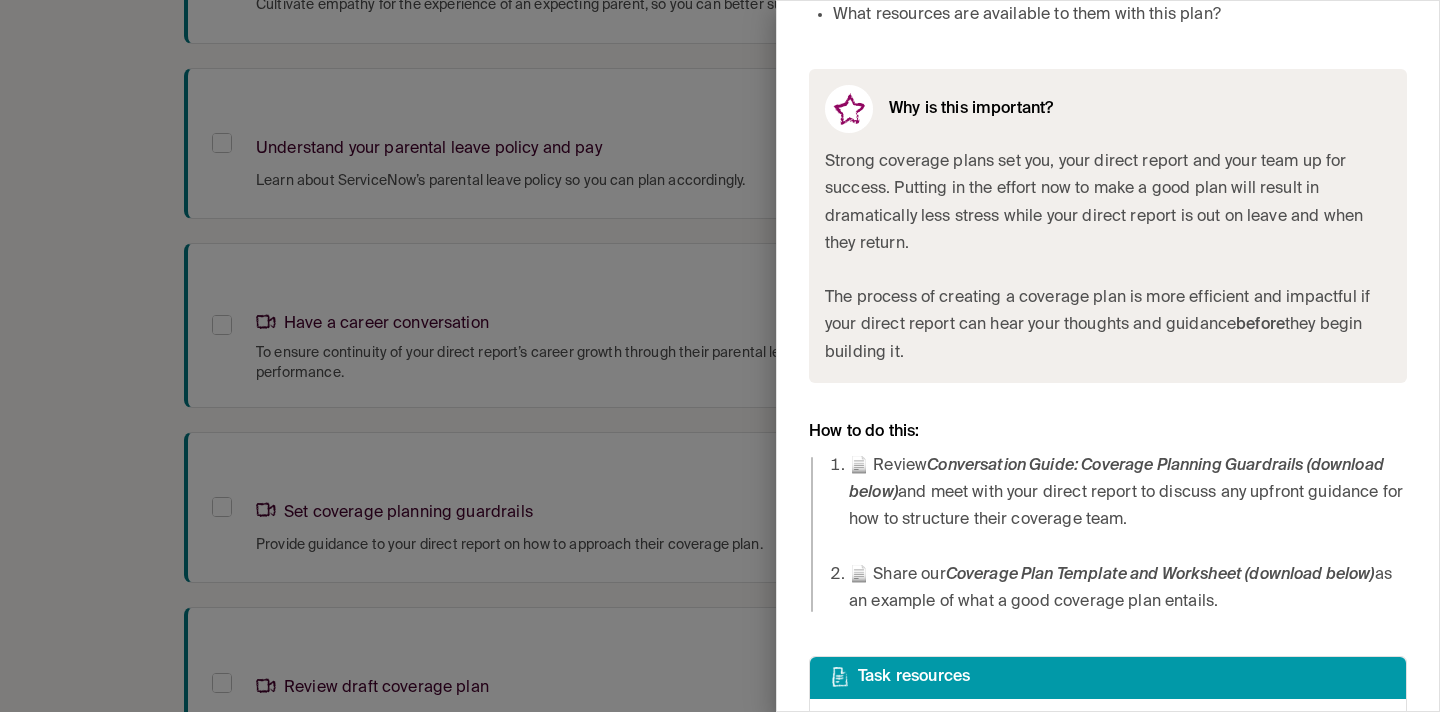 scroll, scrollTop: 1262, scrollLeft: 0, axis: vertical 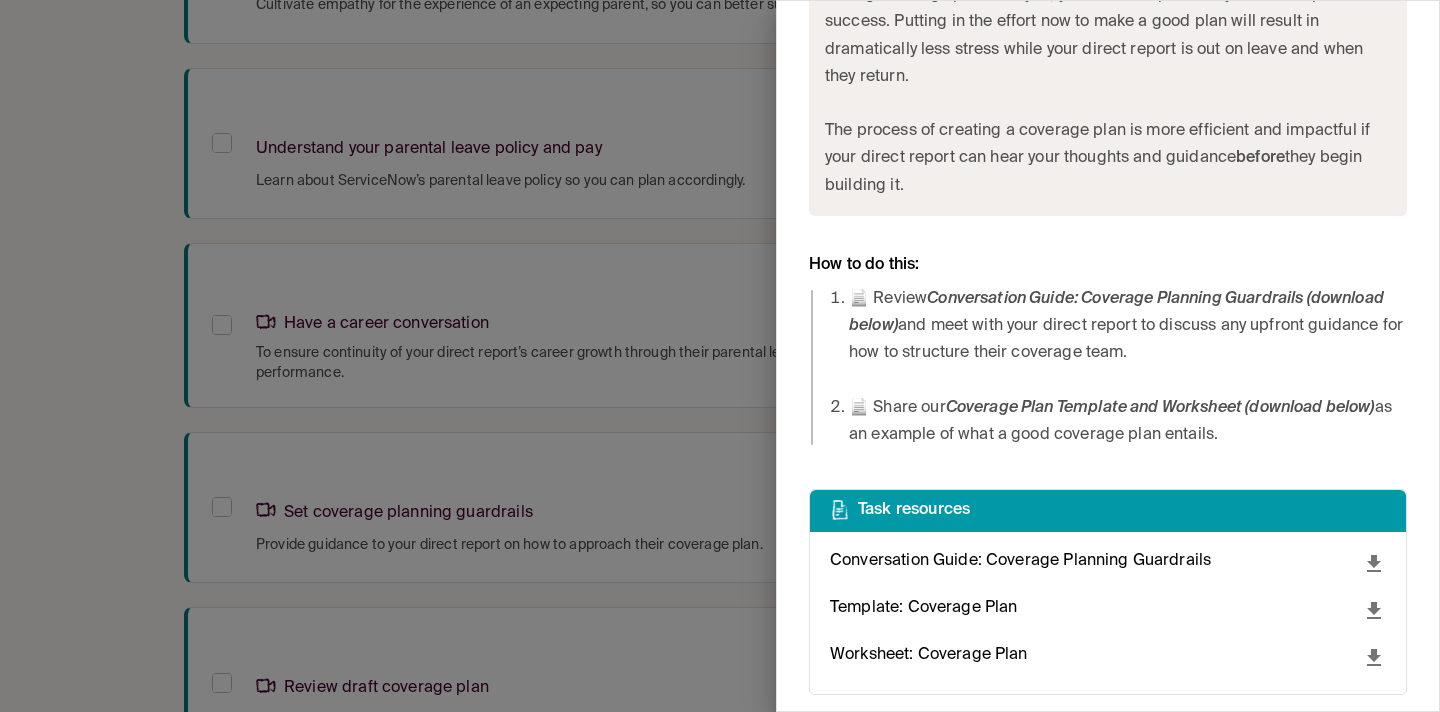 click at bounding box center (720, 356) 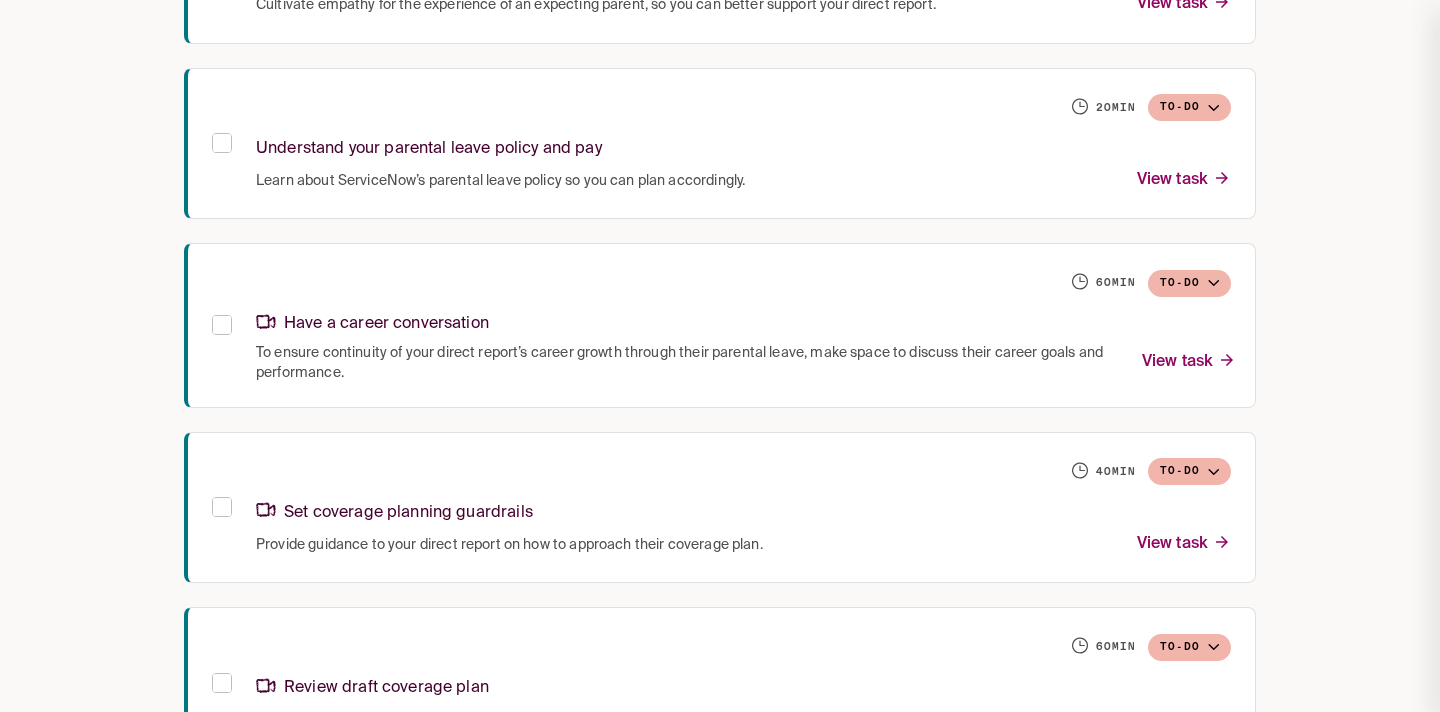 scroll, scrollTop: 0, scrollLeft: 0, axis: both 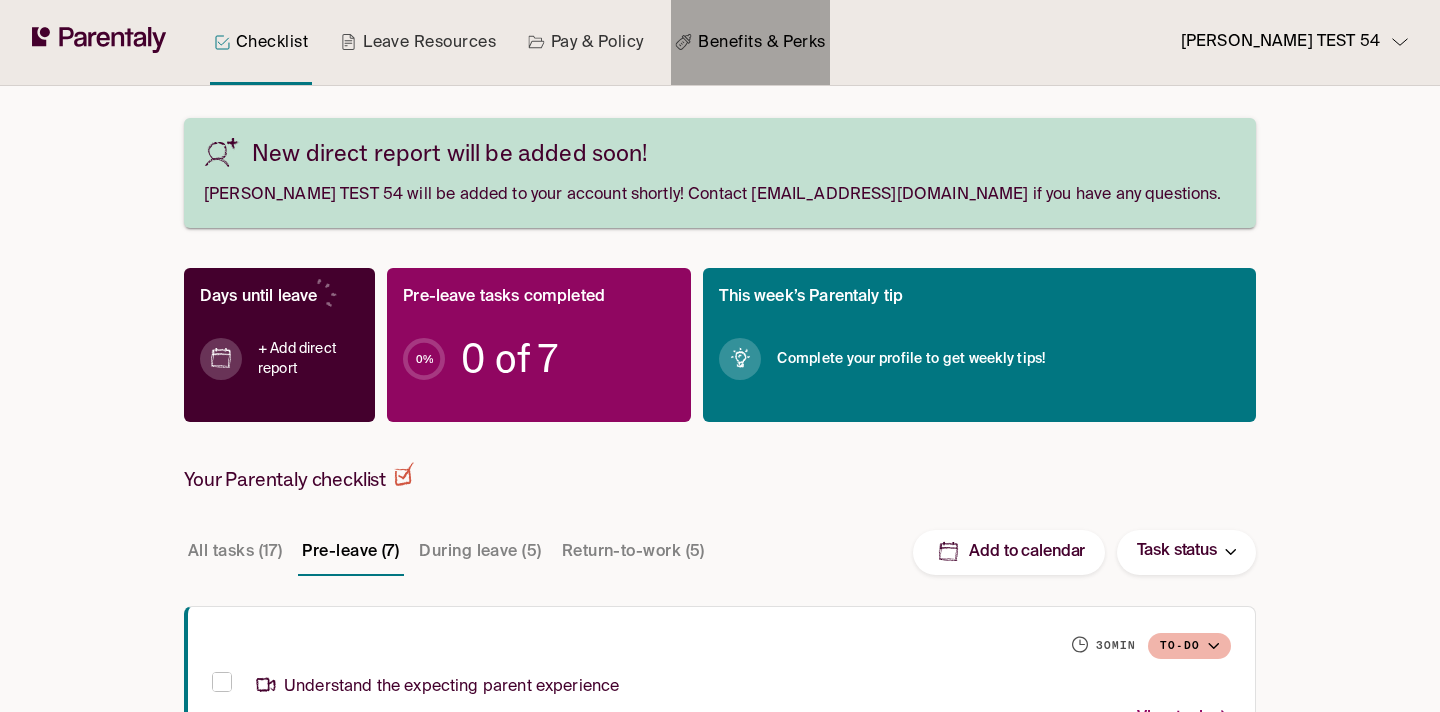 click on "Benefits & Perks" at bounding box center (750, 42) 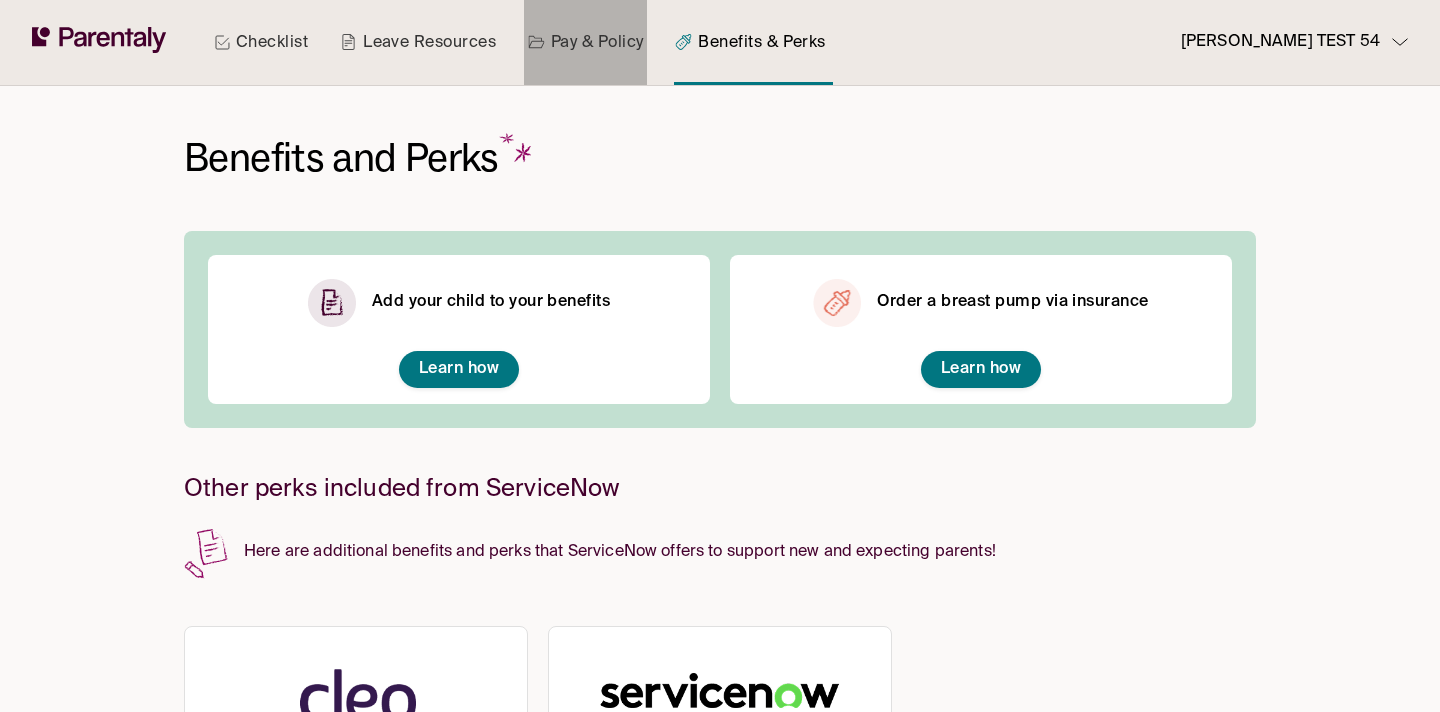 click on "Pay & Policy" at bounding box center (586, 42) 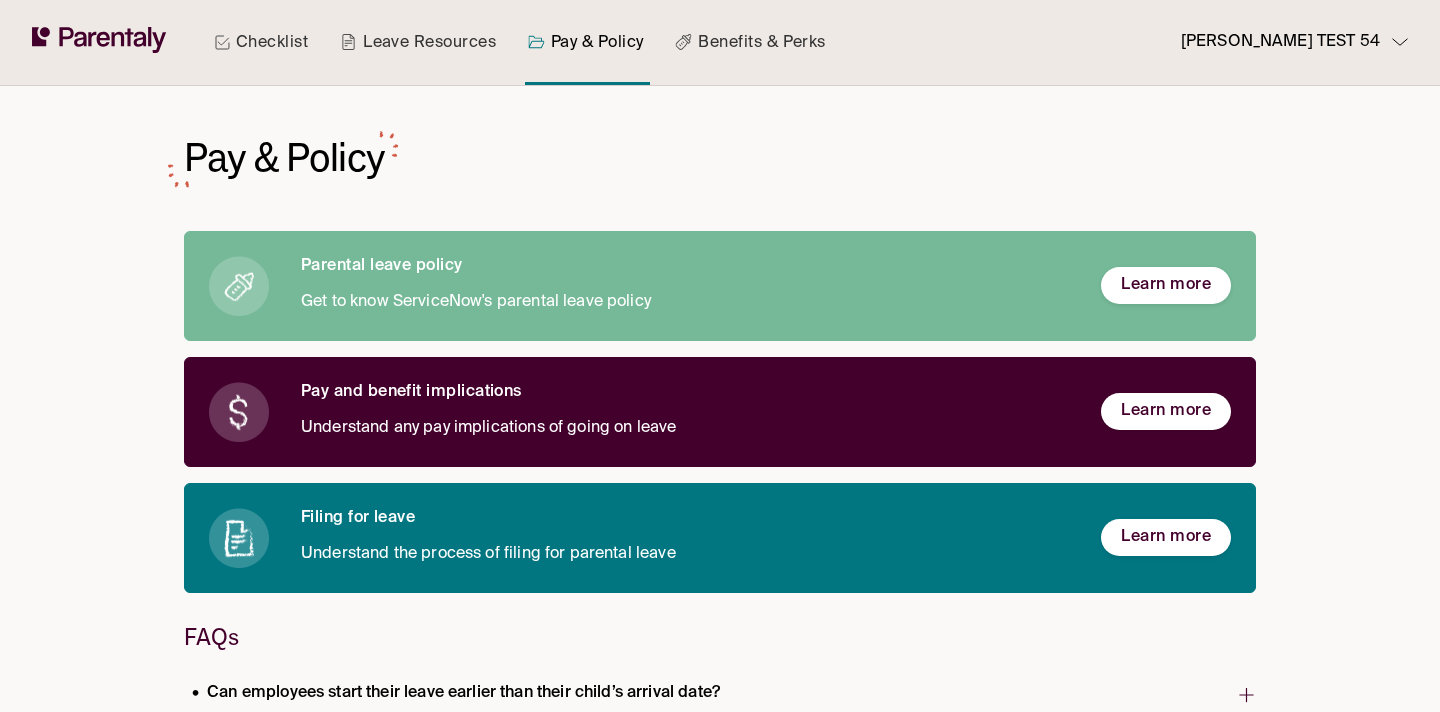 click on "Learn more" at bounding box center [1166, 285] 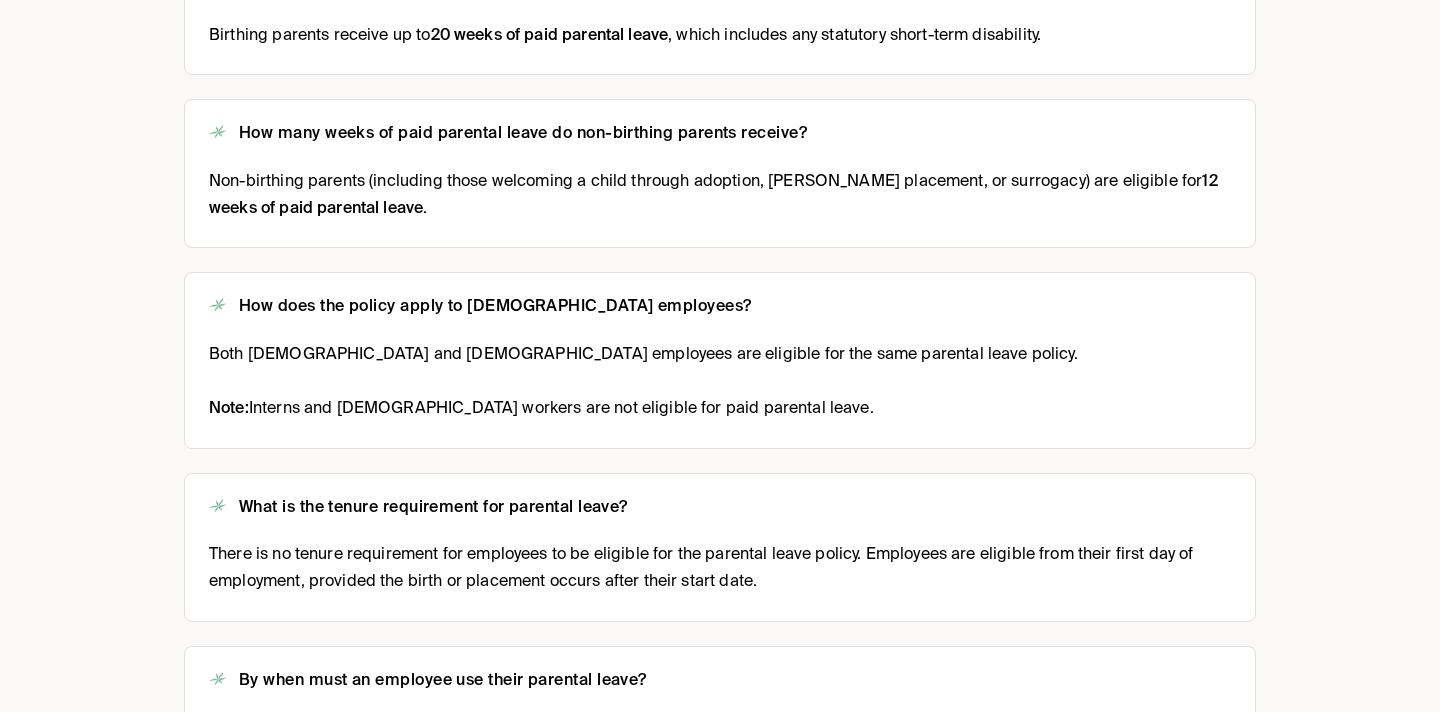 scroll, scrollTop: 0, scrollLeft: 0, axis: both 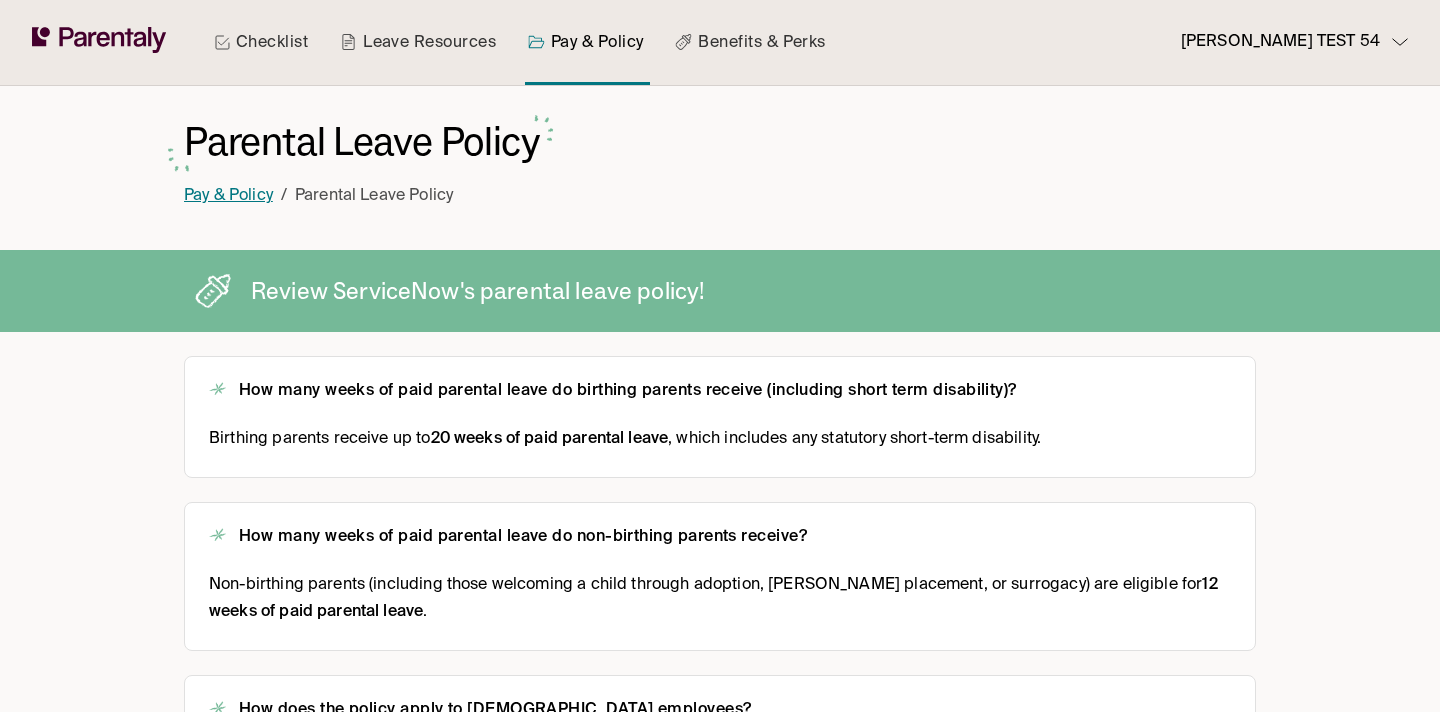 click on "Pay & Policy" at bounding box center [228, 196] 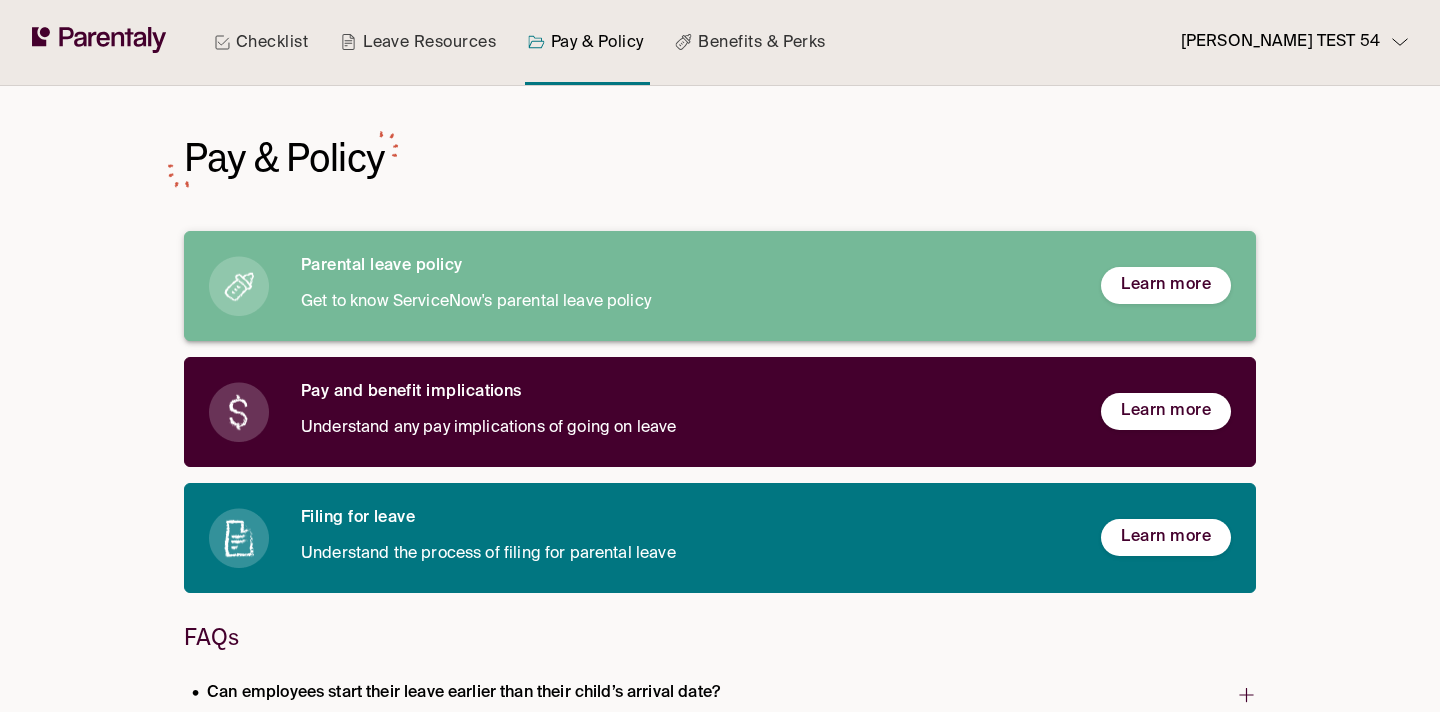 click on "Parental leave policy" at bounding box center (685, 266) 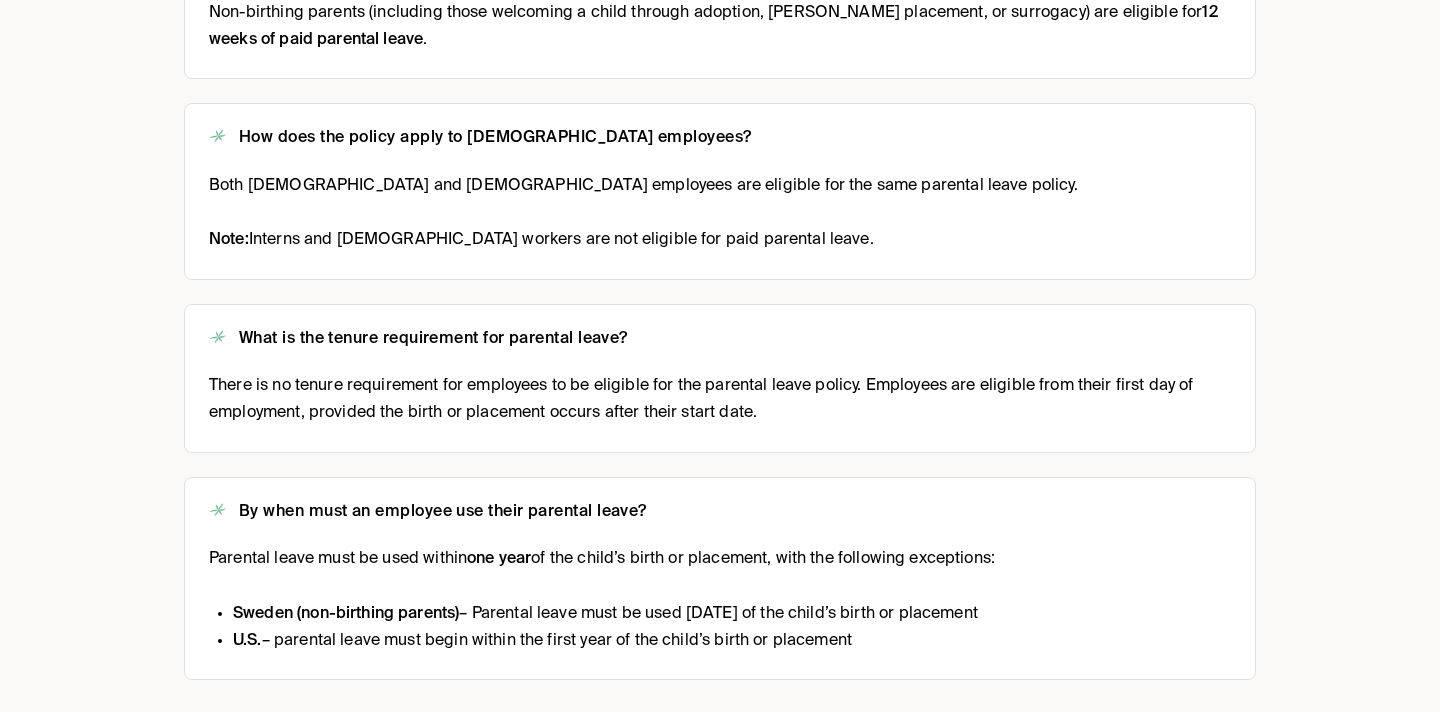 scroll, scrollTop: 561, scrollLeft: 0, axis: vertical 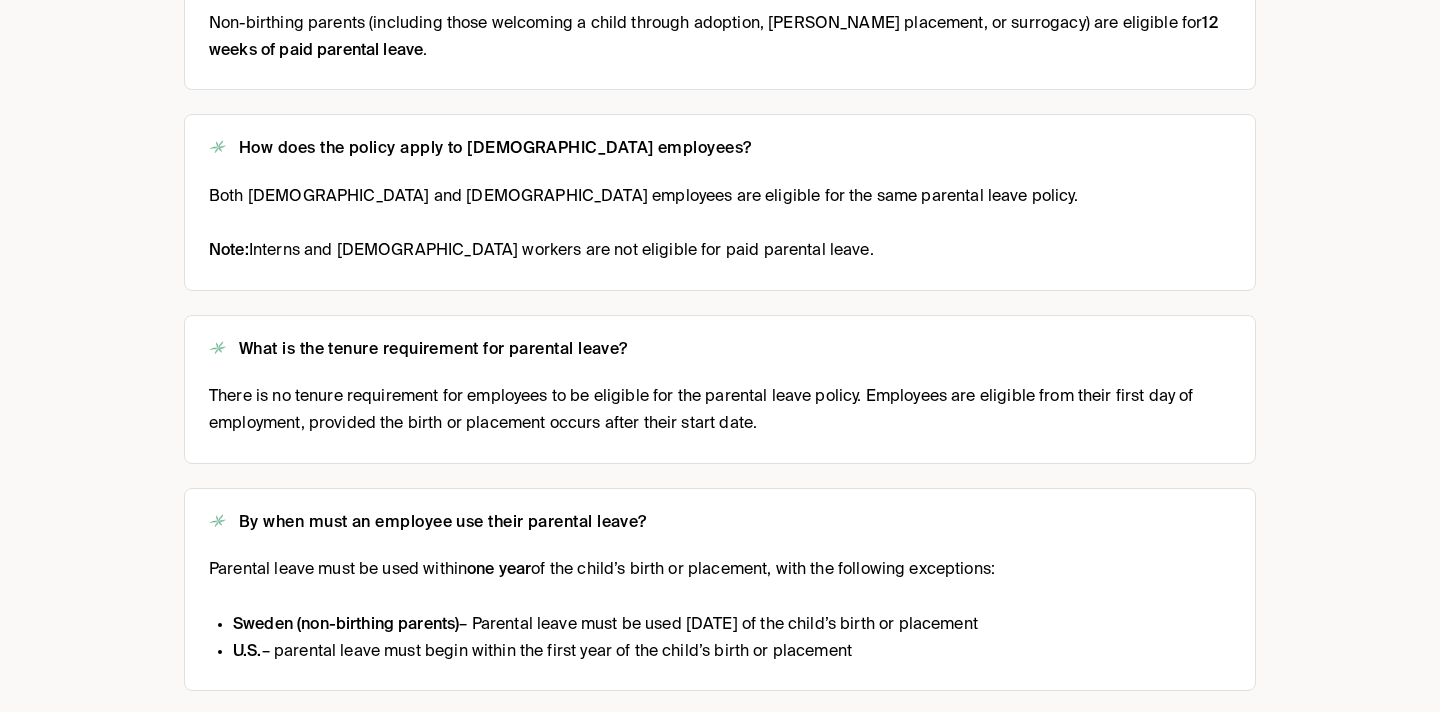 click on "Note:  Interns and contingent workers are not eligible for paid parental leave." at bounding box center (643, 251) 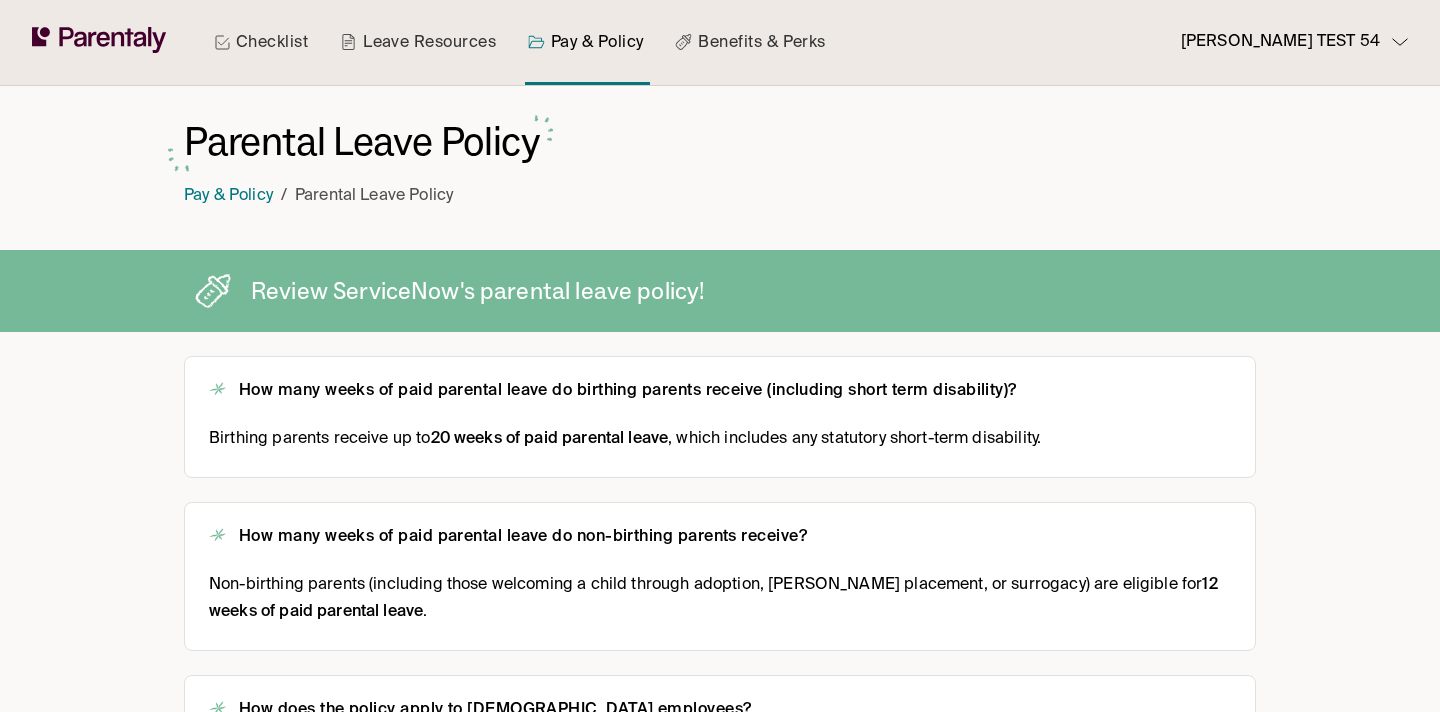 click on "Benefits & Perks" at bounding box center (750, 42) 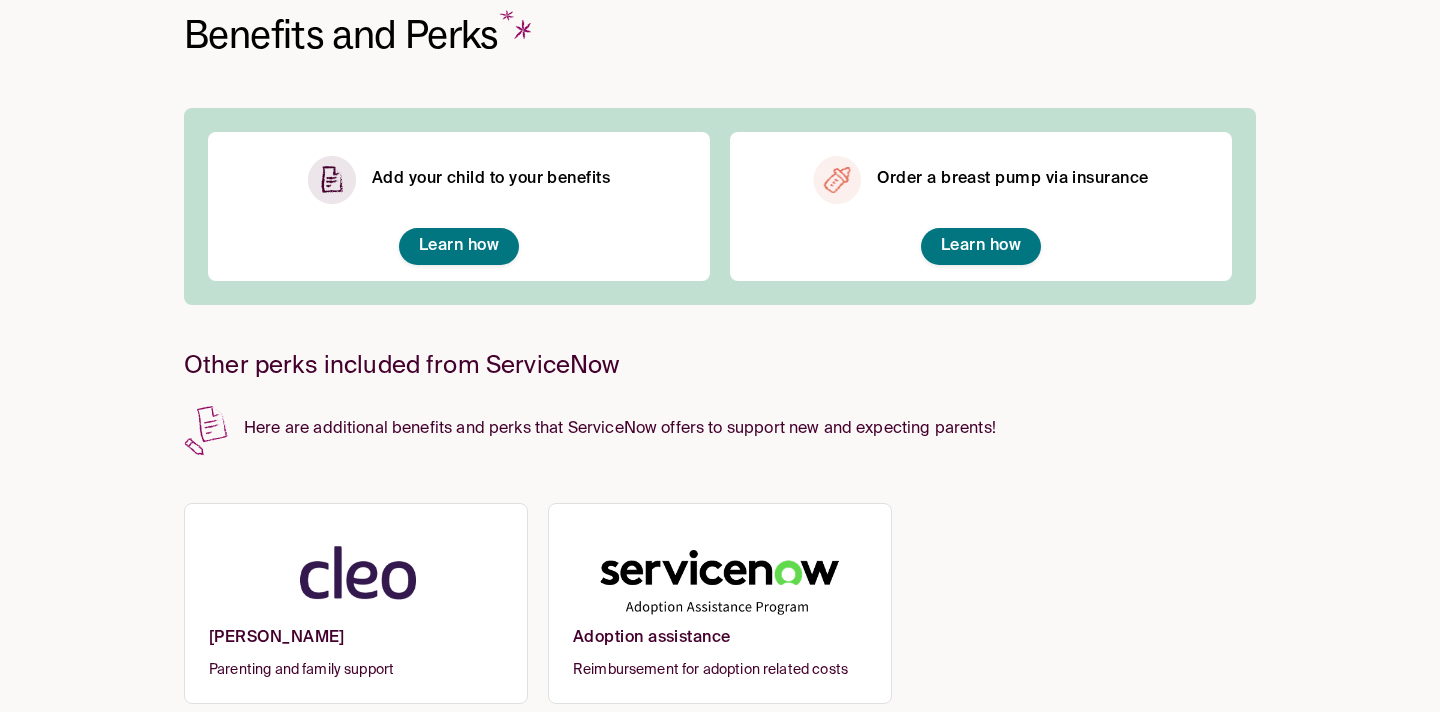 scroll, scrollTop: 144, scrollLeft: 0, axis: vertical 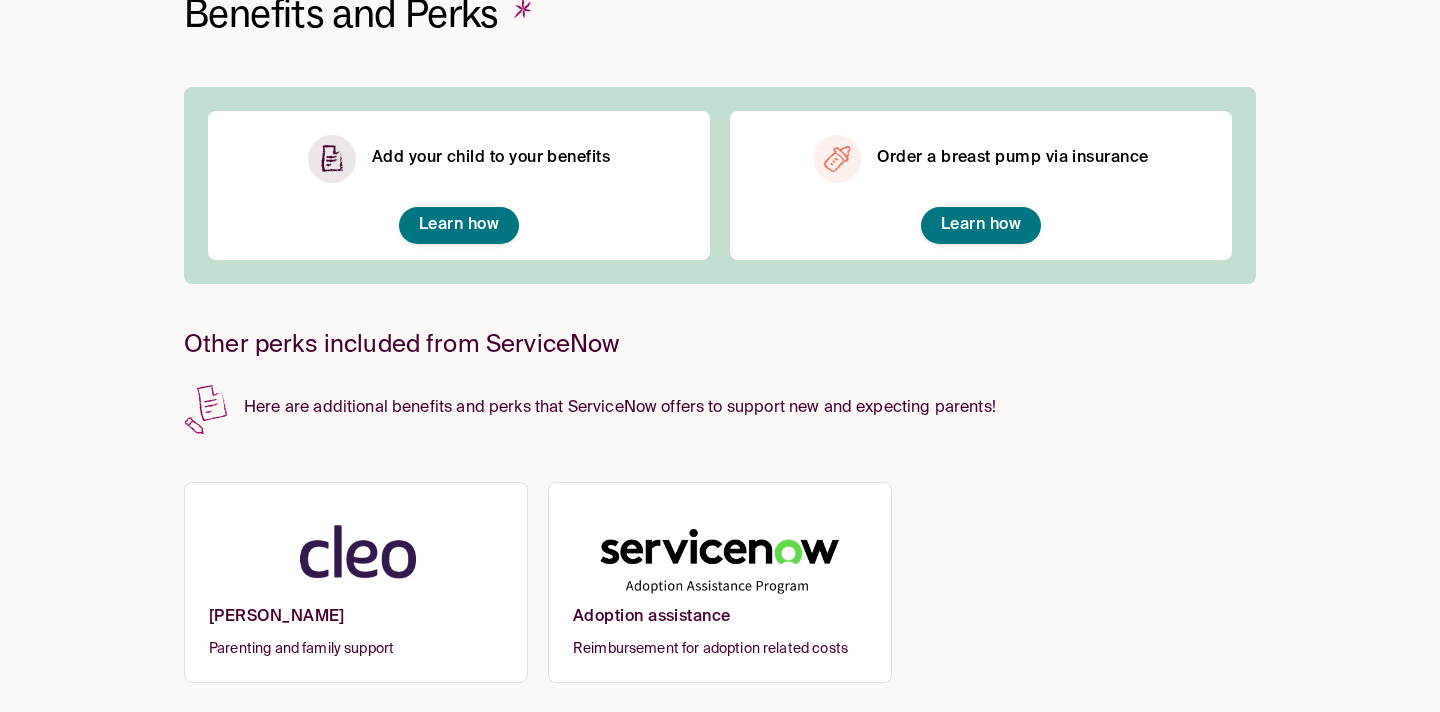 click at bounding box center (720, 557) 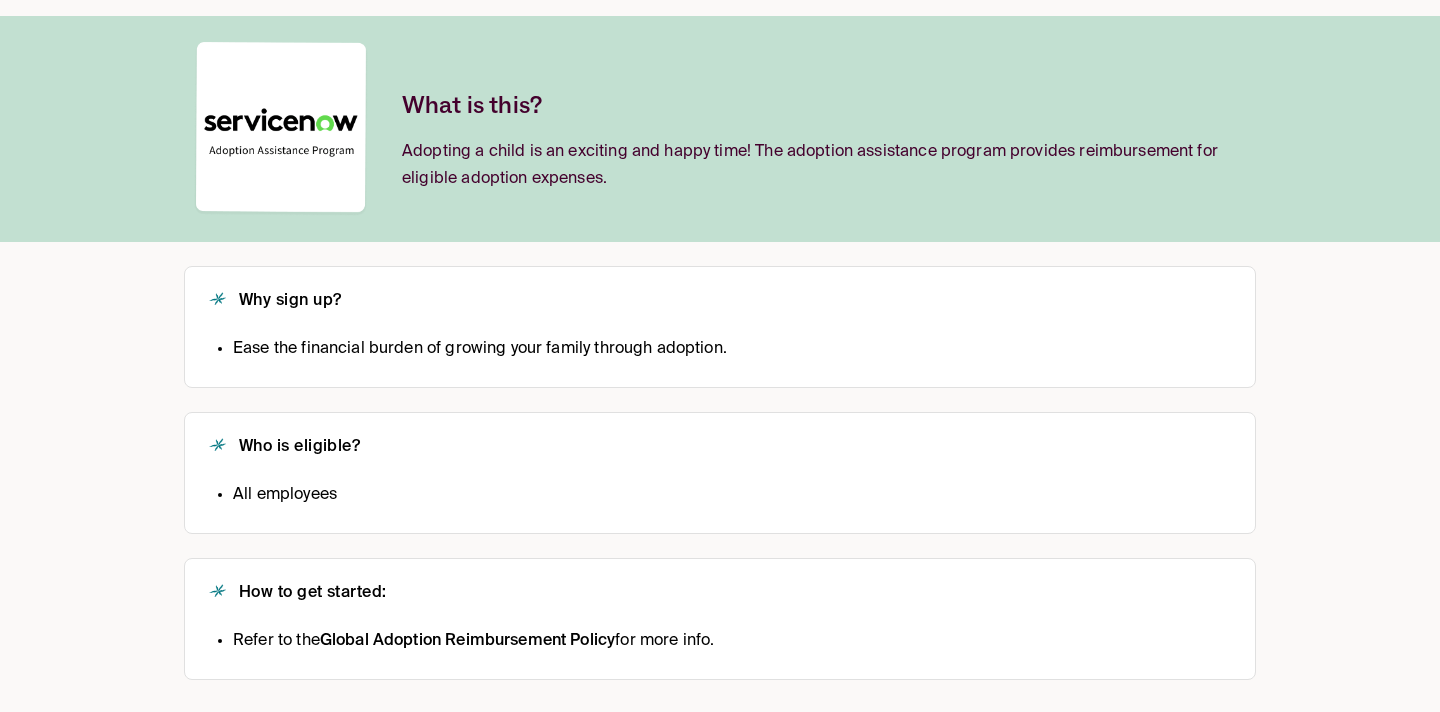 scroll, scrollTop: 0, scrollLeft: 0, axis: both 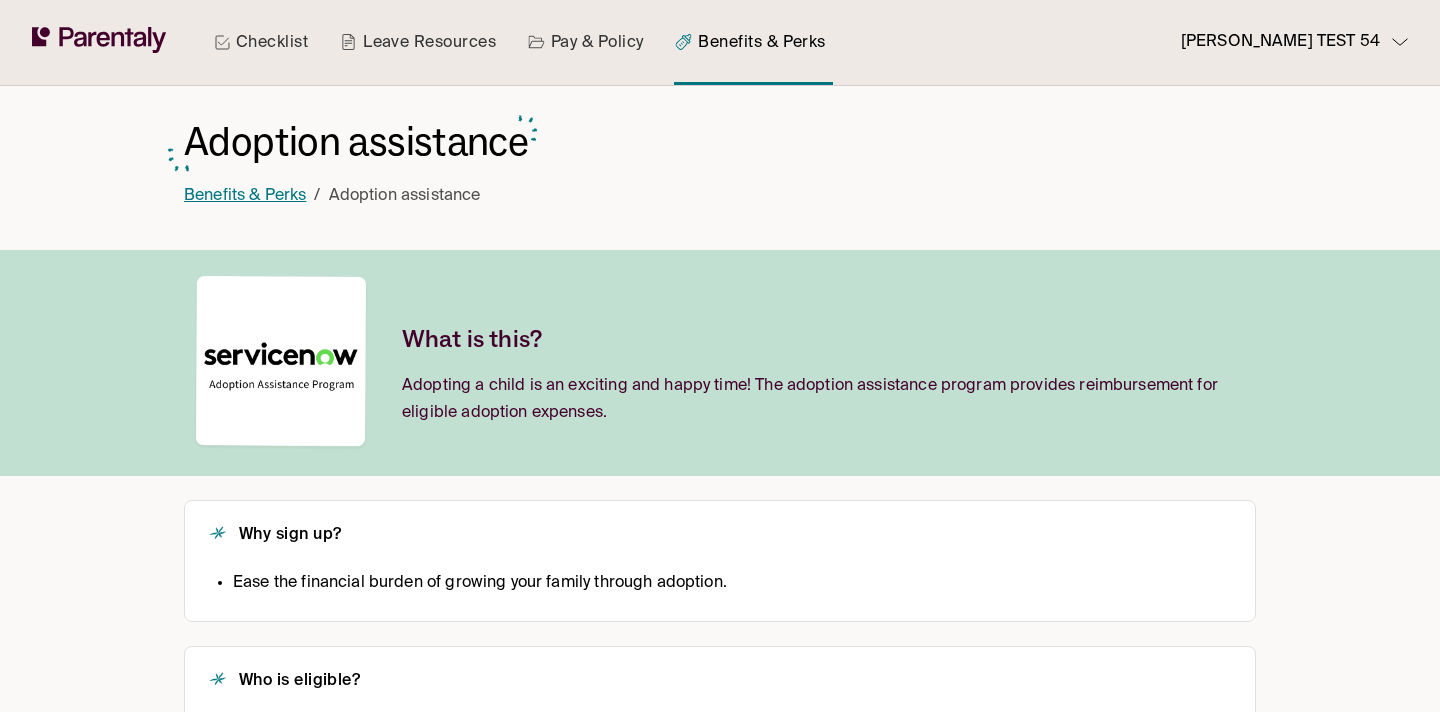 click on "Benefits & Perks" at bounding box center [245, 196] 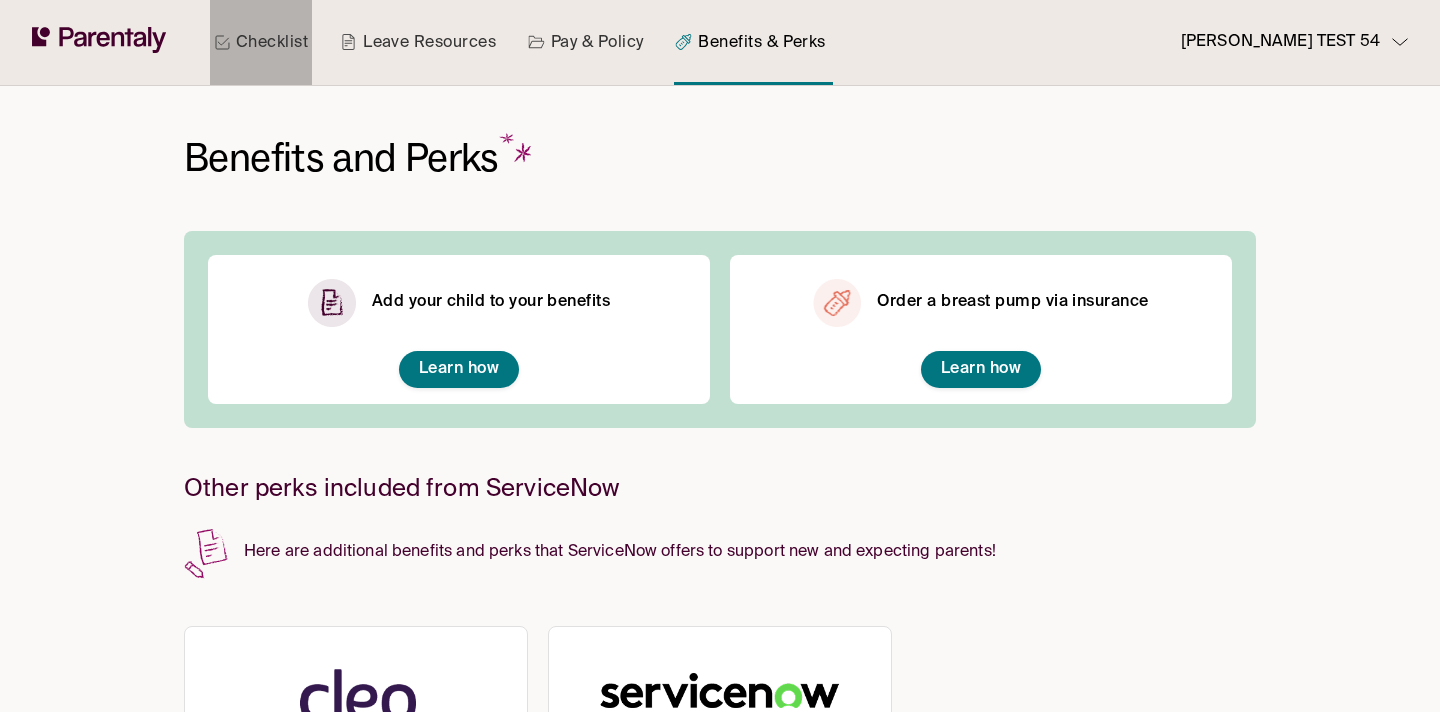 click on "Checklist" at bounding box center (261, 42) 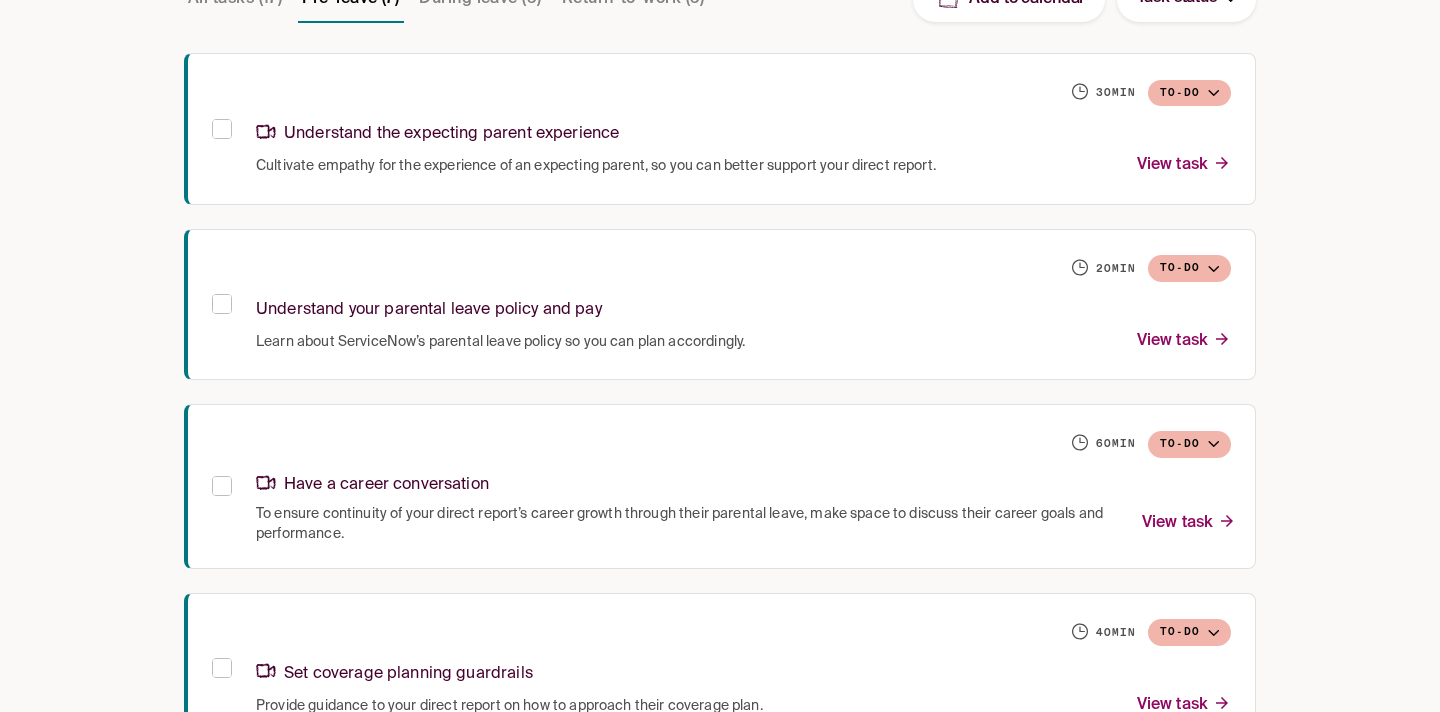 scroll, scrollTop: 571, scrollLeft: 0, axis: vertical 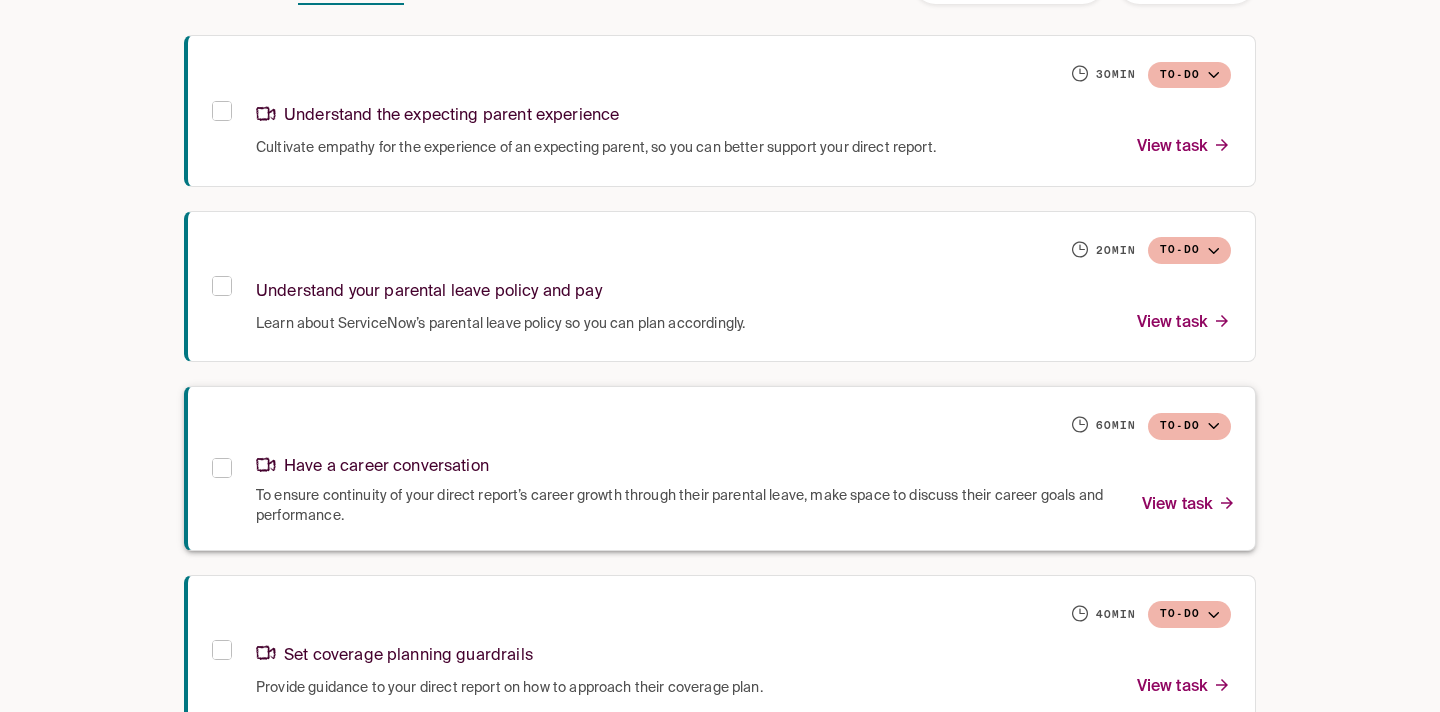 click on "Have a career conversation" at bounding box center (372, 467) 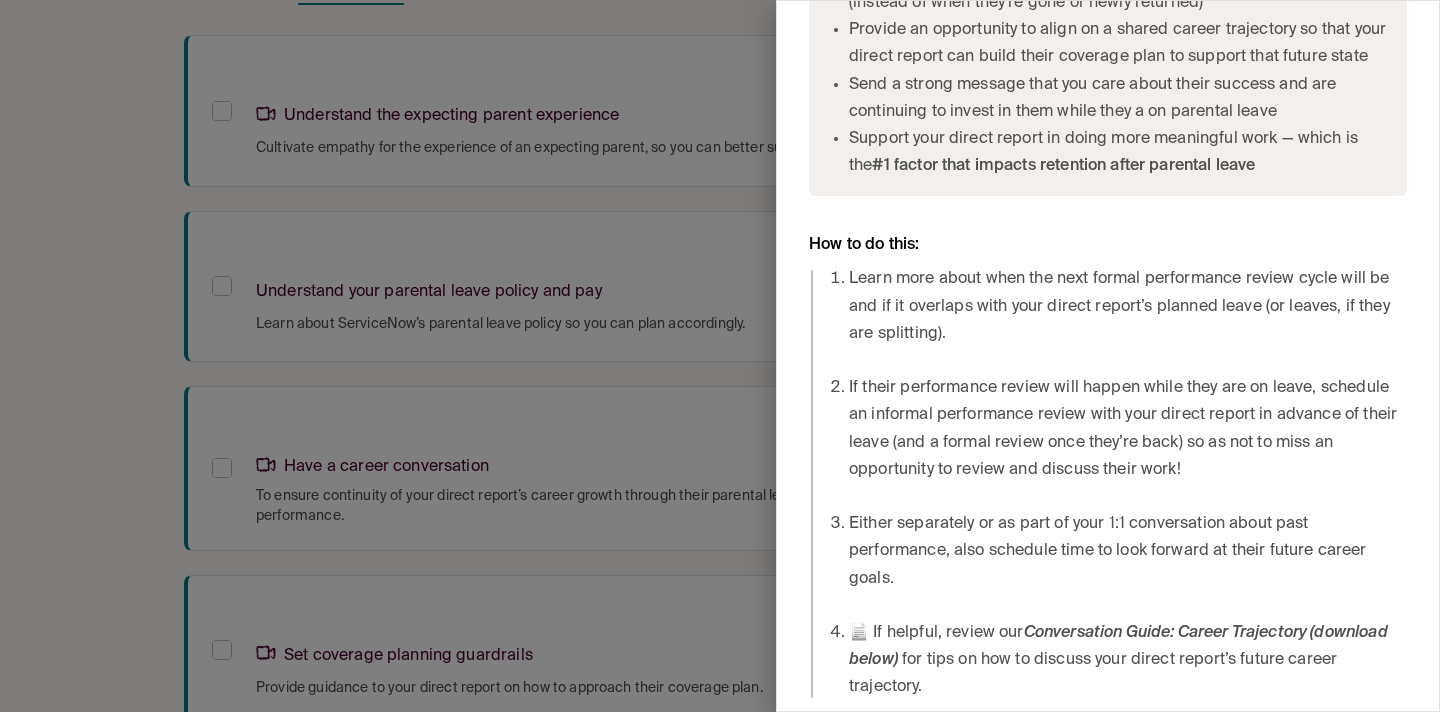 scroll, scrollTop: 1249, scrollLeft: 0, axis: vertical 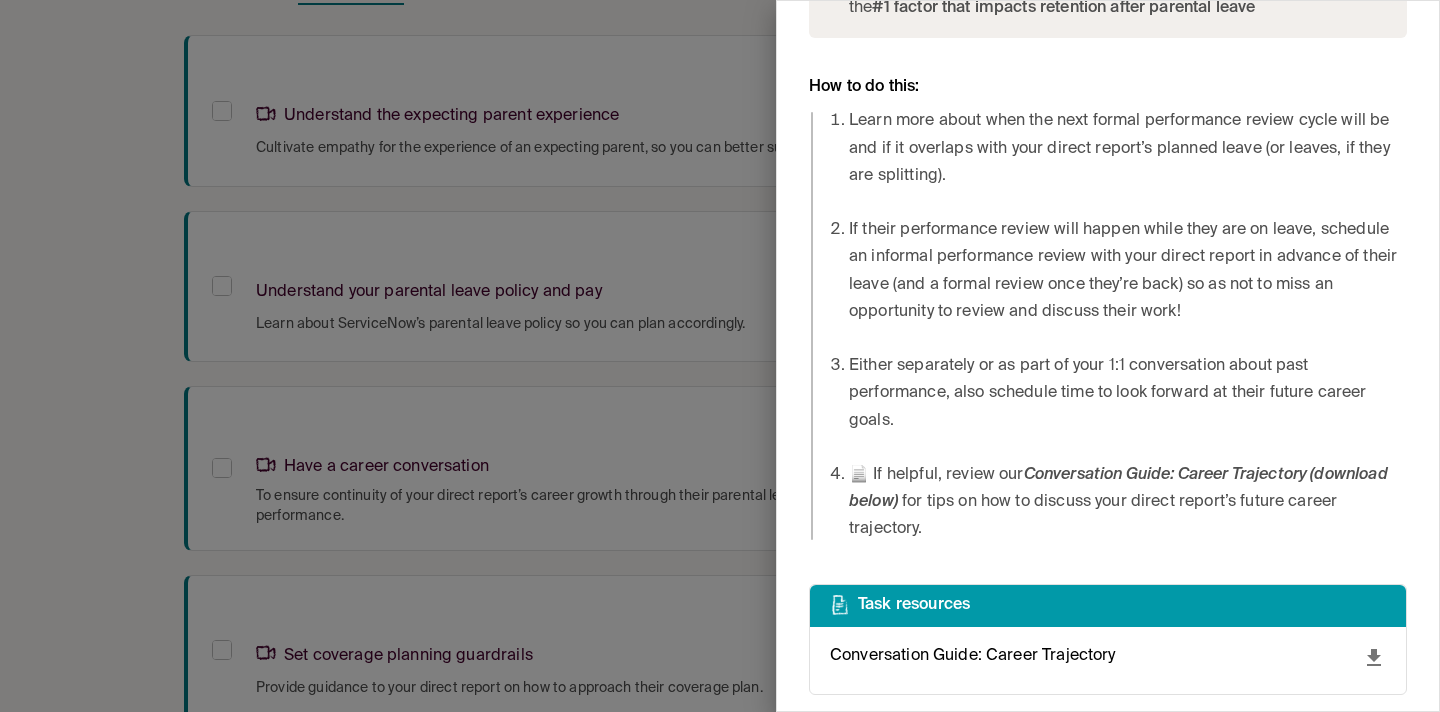 click at bounding box center [720, 356] 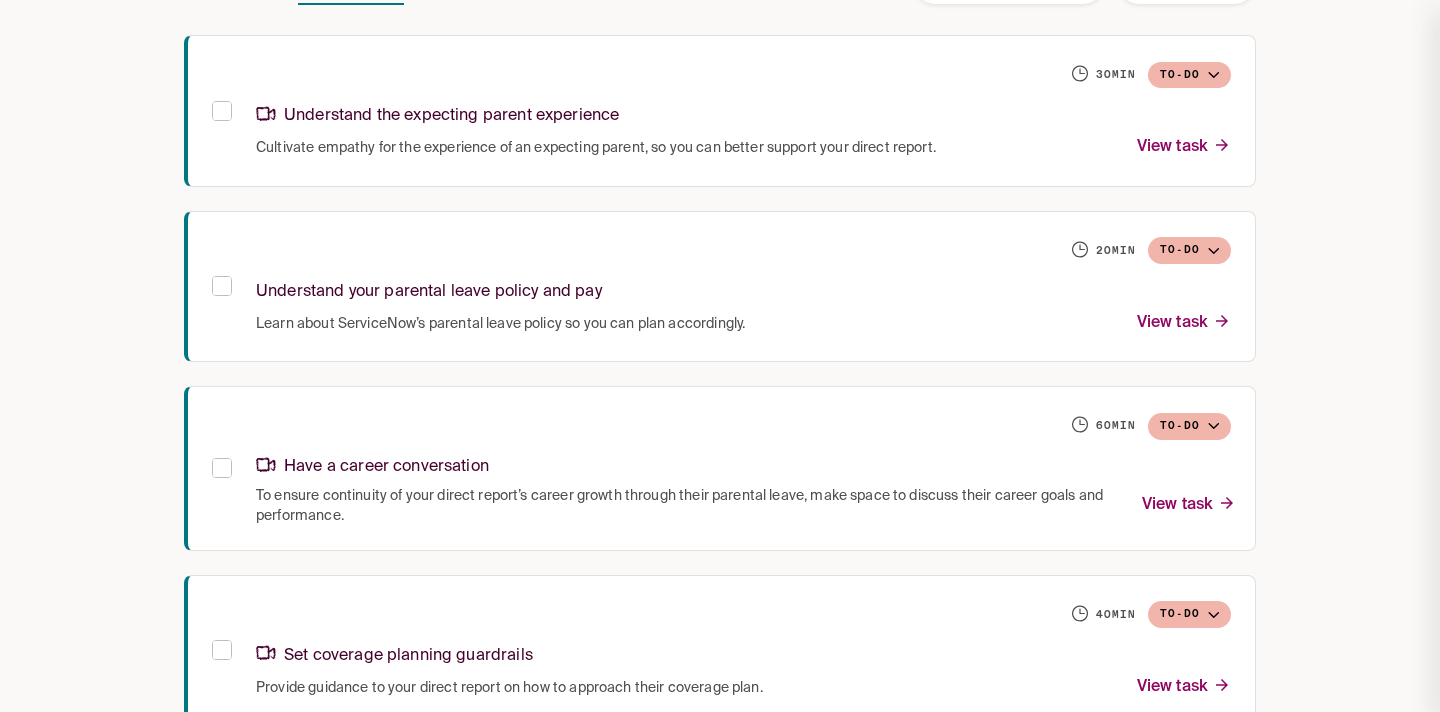 scroll, scrollTop: 0, scrollLeft: 0, axis: both 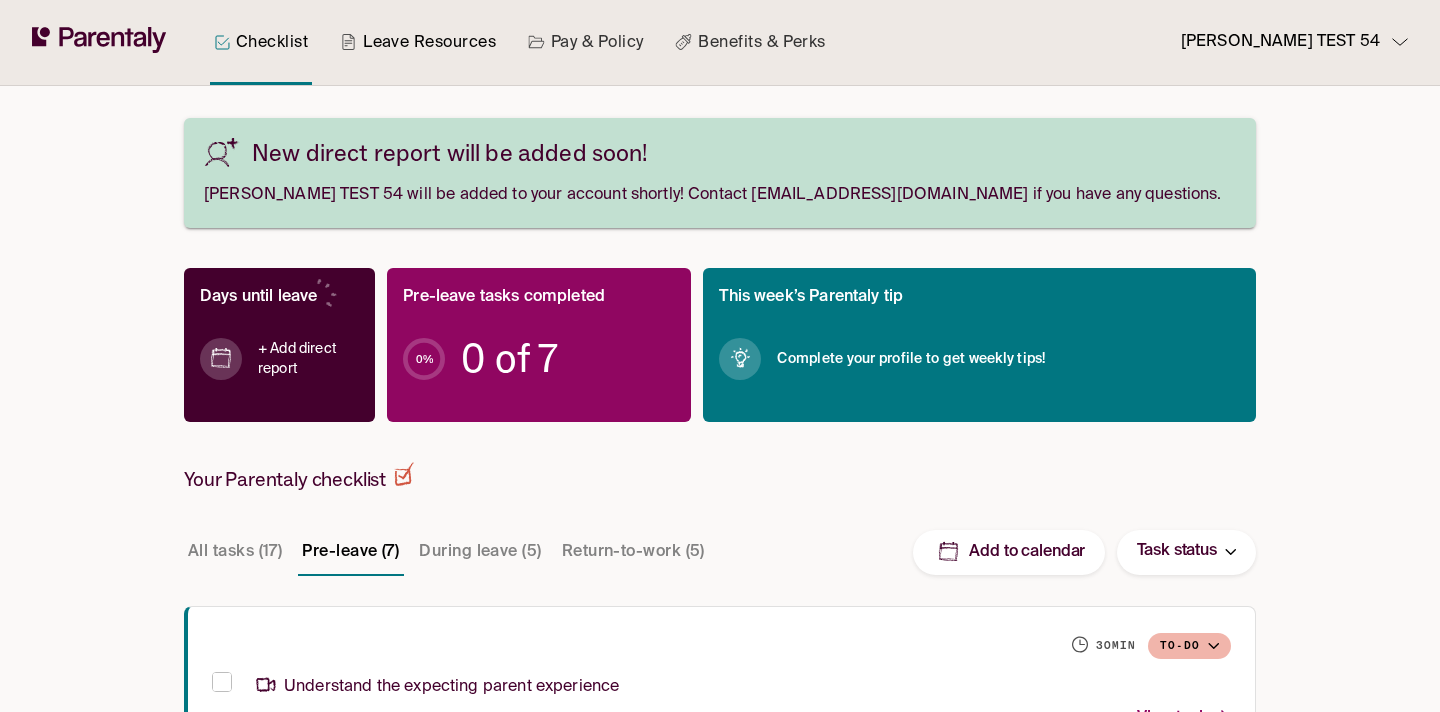 click on "Leave Resources" at bounding box center [418, 42] 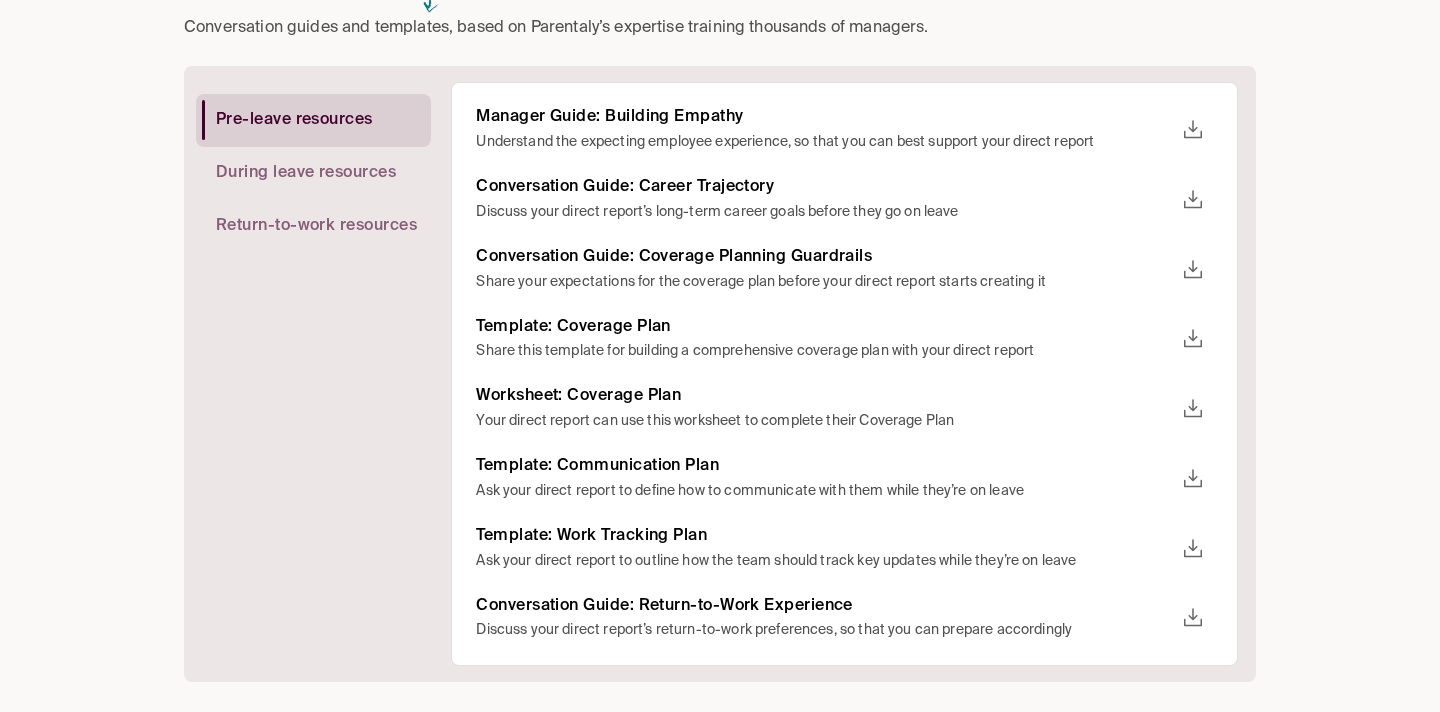 scroll, scrollTop: 0, scrollLeft: 0, axis: both 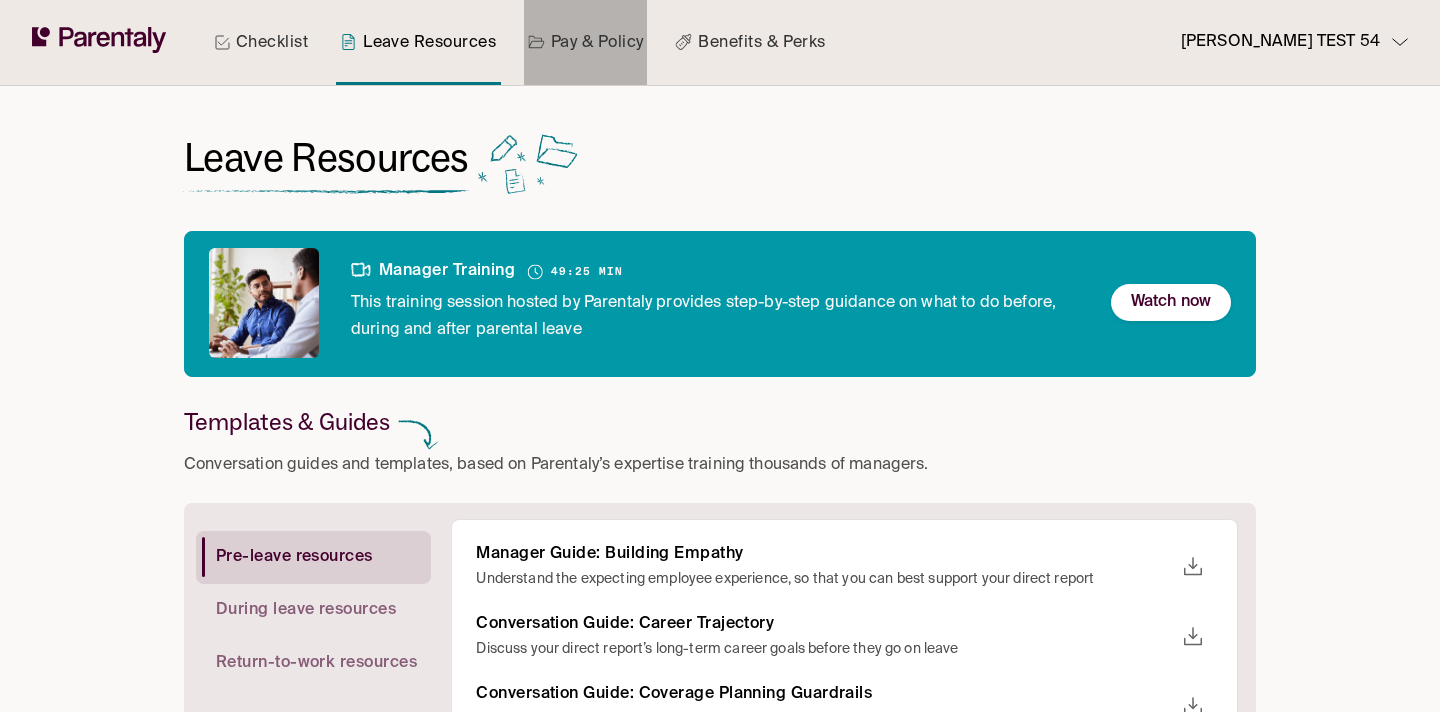 click on "Pay & Policy" at bounding box center [586, 42] 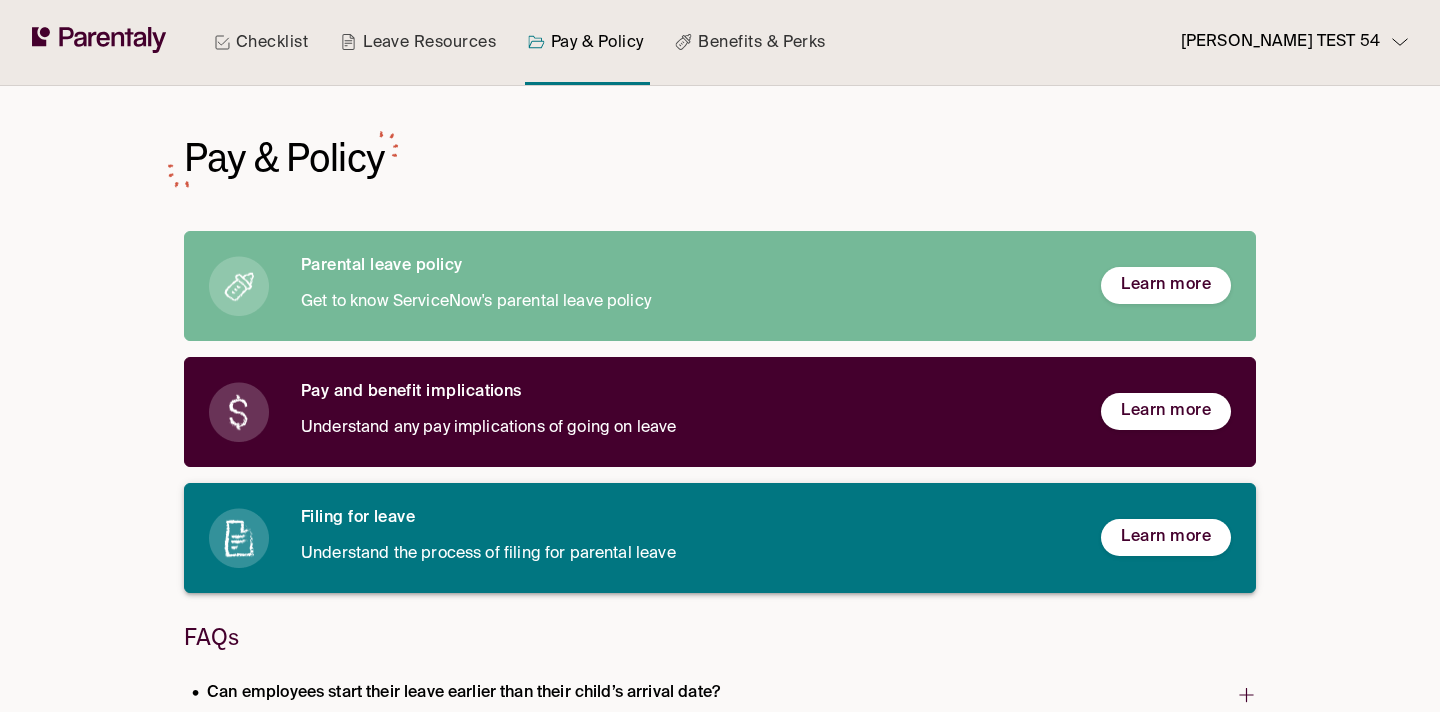 click on "Filing for leave Understand the process of filing for parental leave" at bounding box center (685, 538) 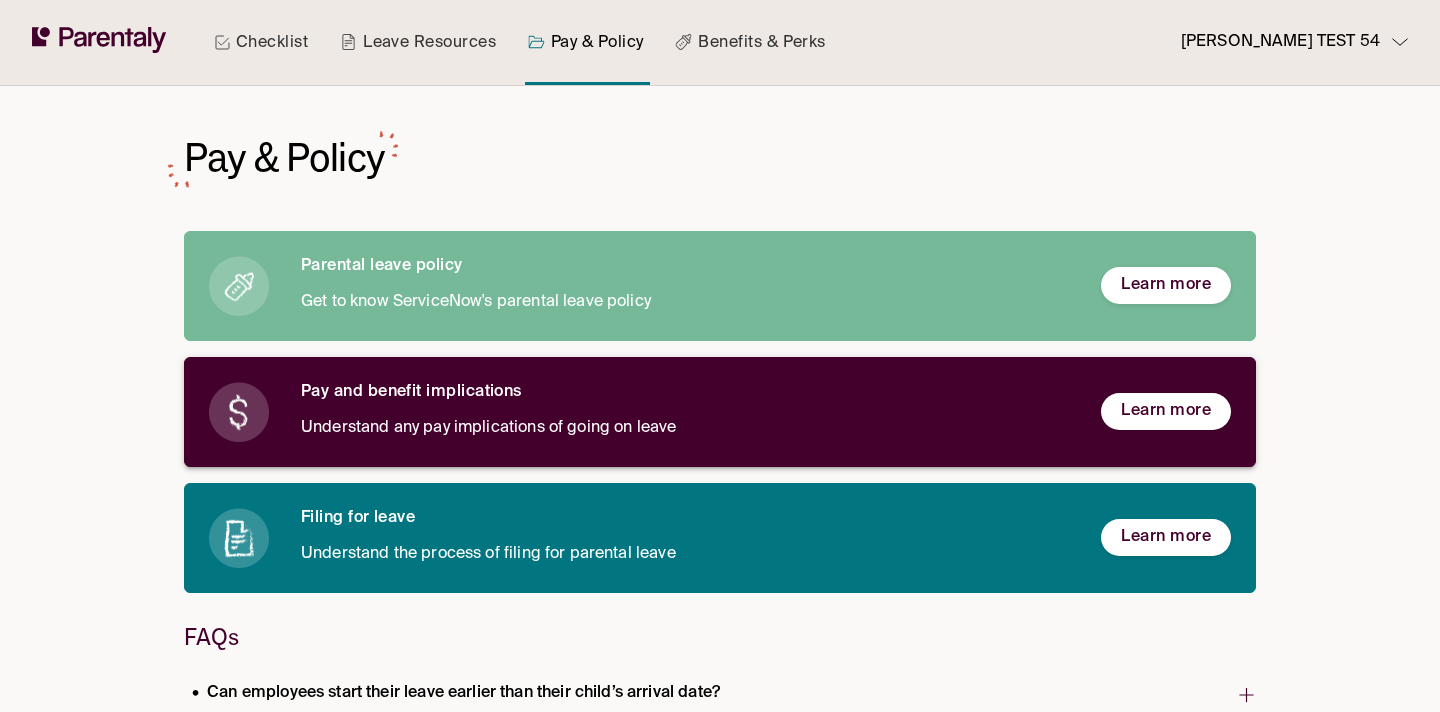 click on "Understand any pay implications of going on leave" at bounding box center [685, 428] 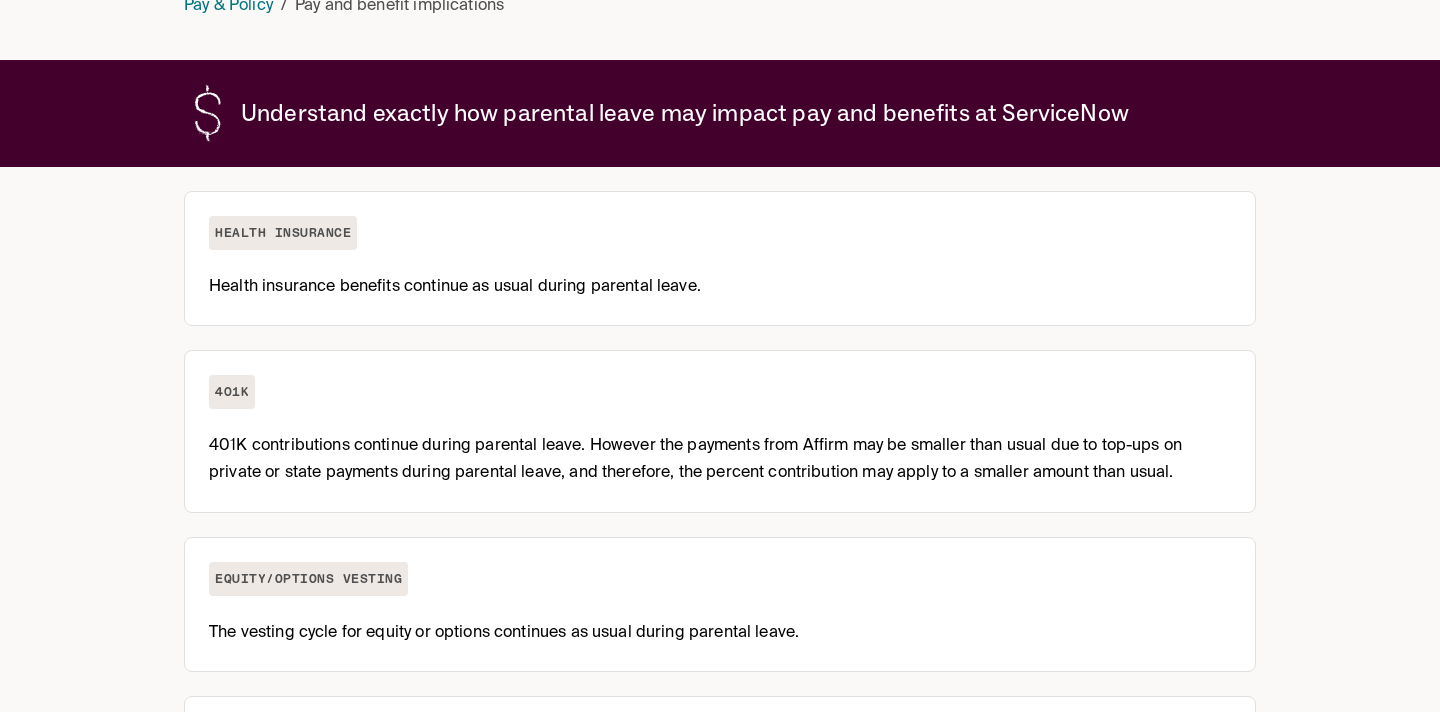 scroll, scrollTop: 0, scrollLeft: 0, axis: both 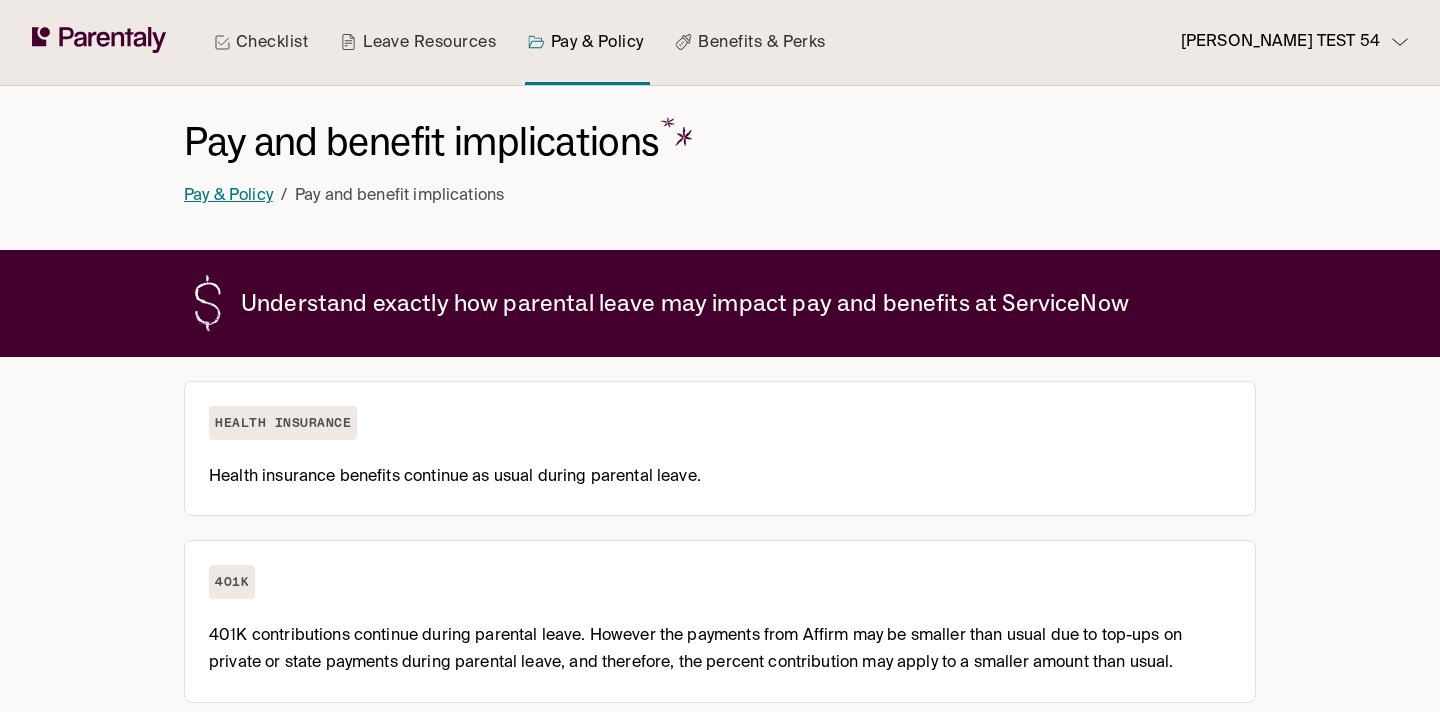 click on "Pay & Policy" at bounding box center [228, 196] 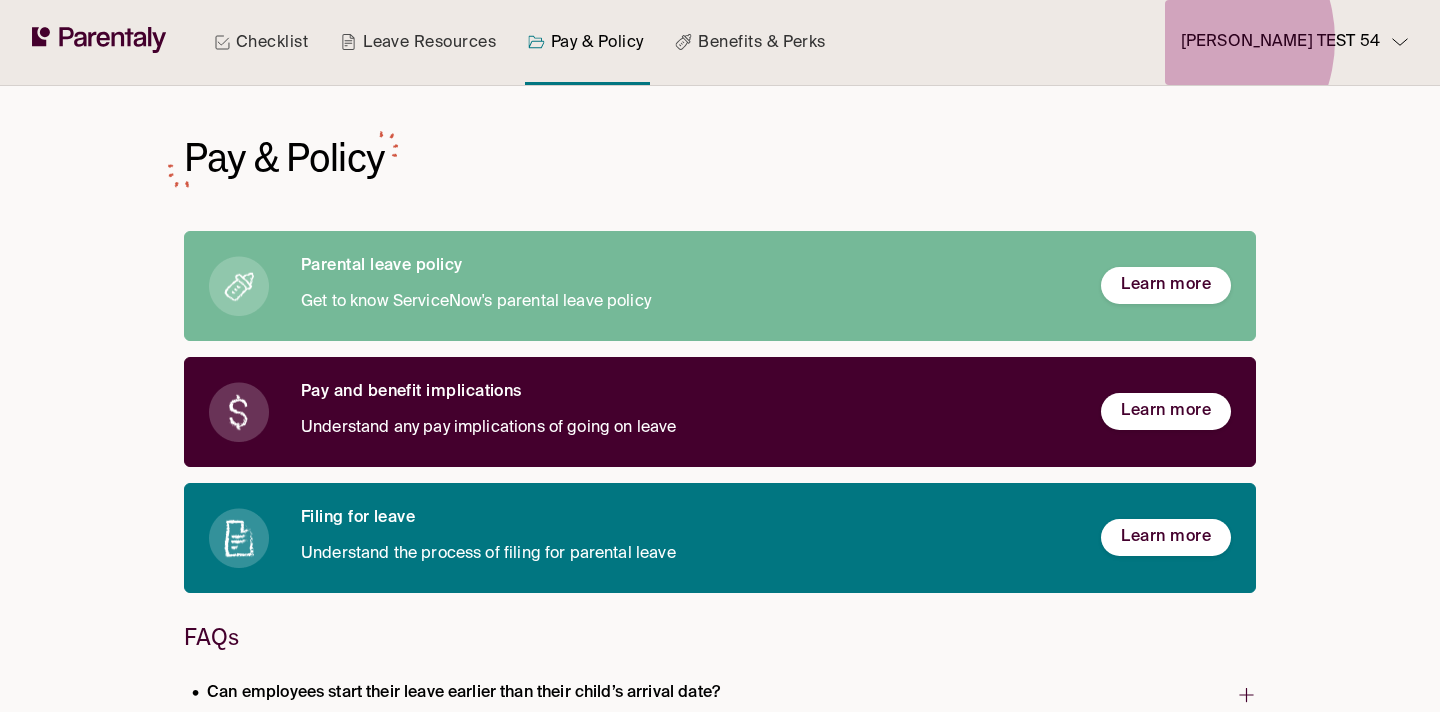 click on "Rachel TEST 54" at bounding box center (1280, 42) 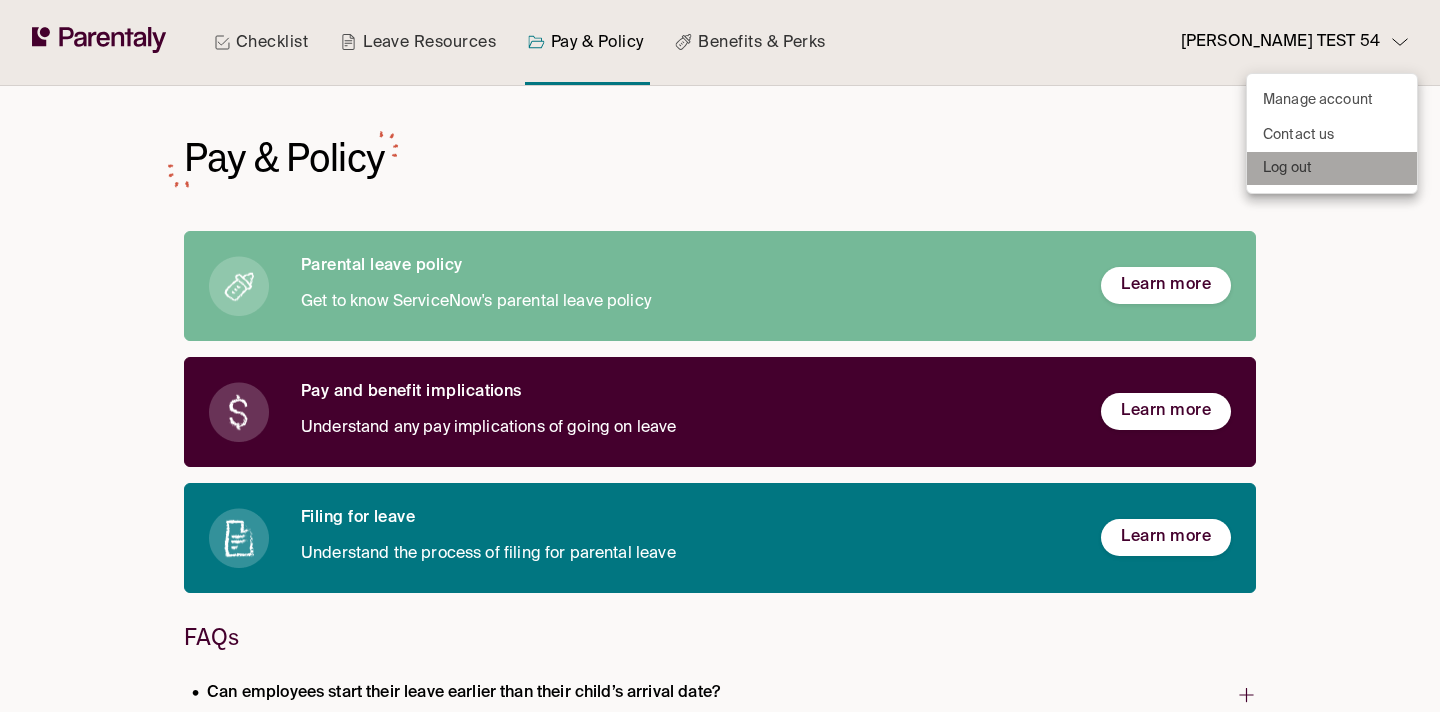 click on "Log out" at bounding box center (1332, 168) 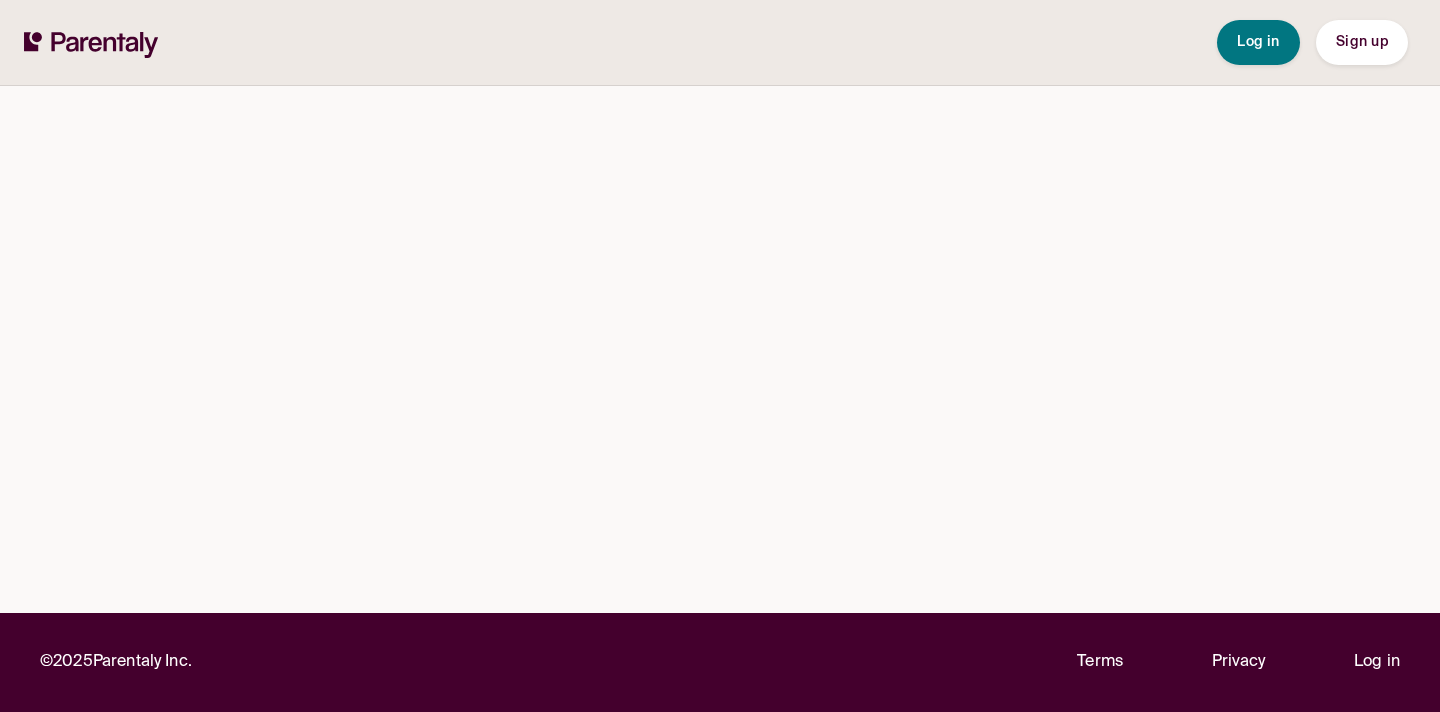scroll, scrollTop: 0, scrollLeft: 0, axis: both 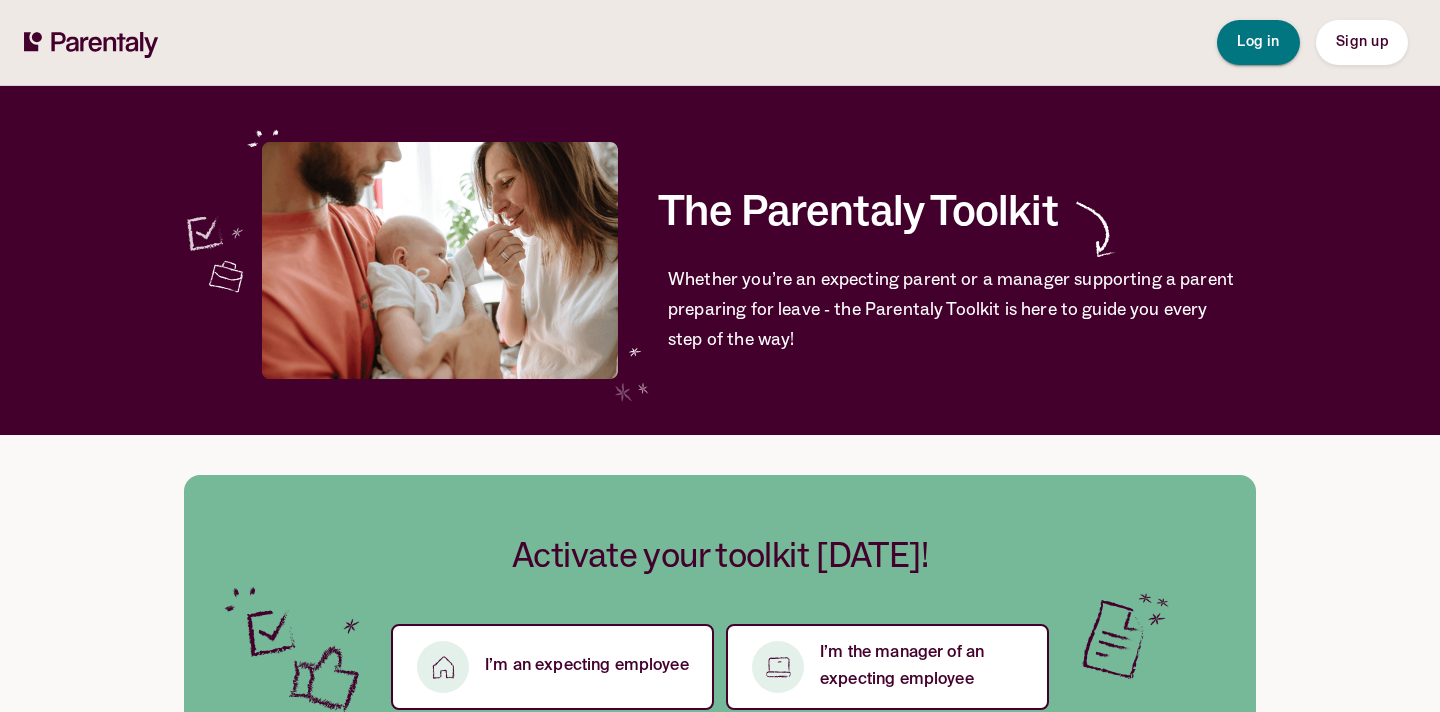 click on "Log in" at bounding box center (1258, 42) 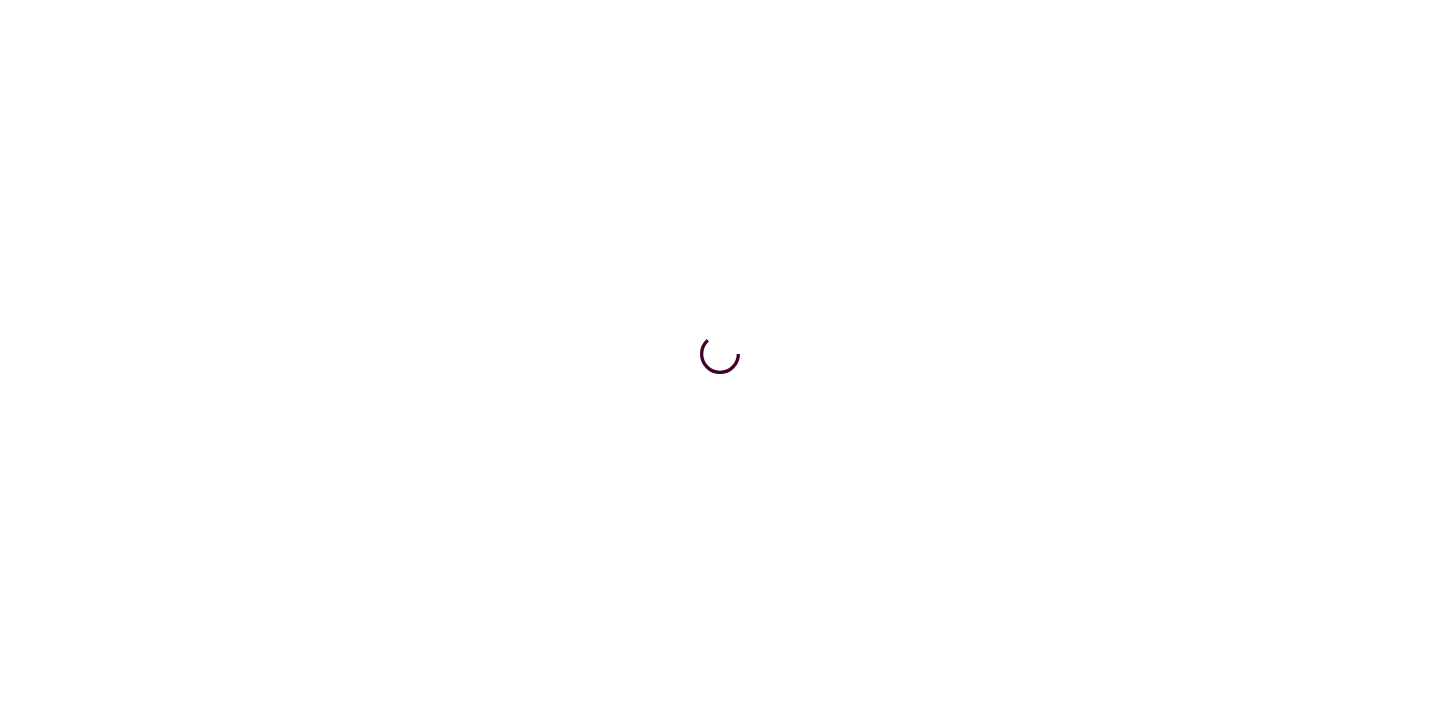 scroll, scrollTop: 0, scrollLeft: 0, axis: both 